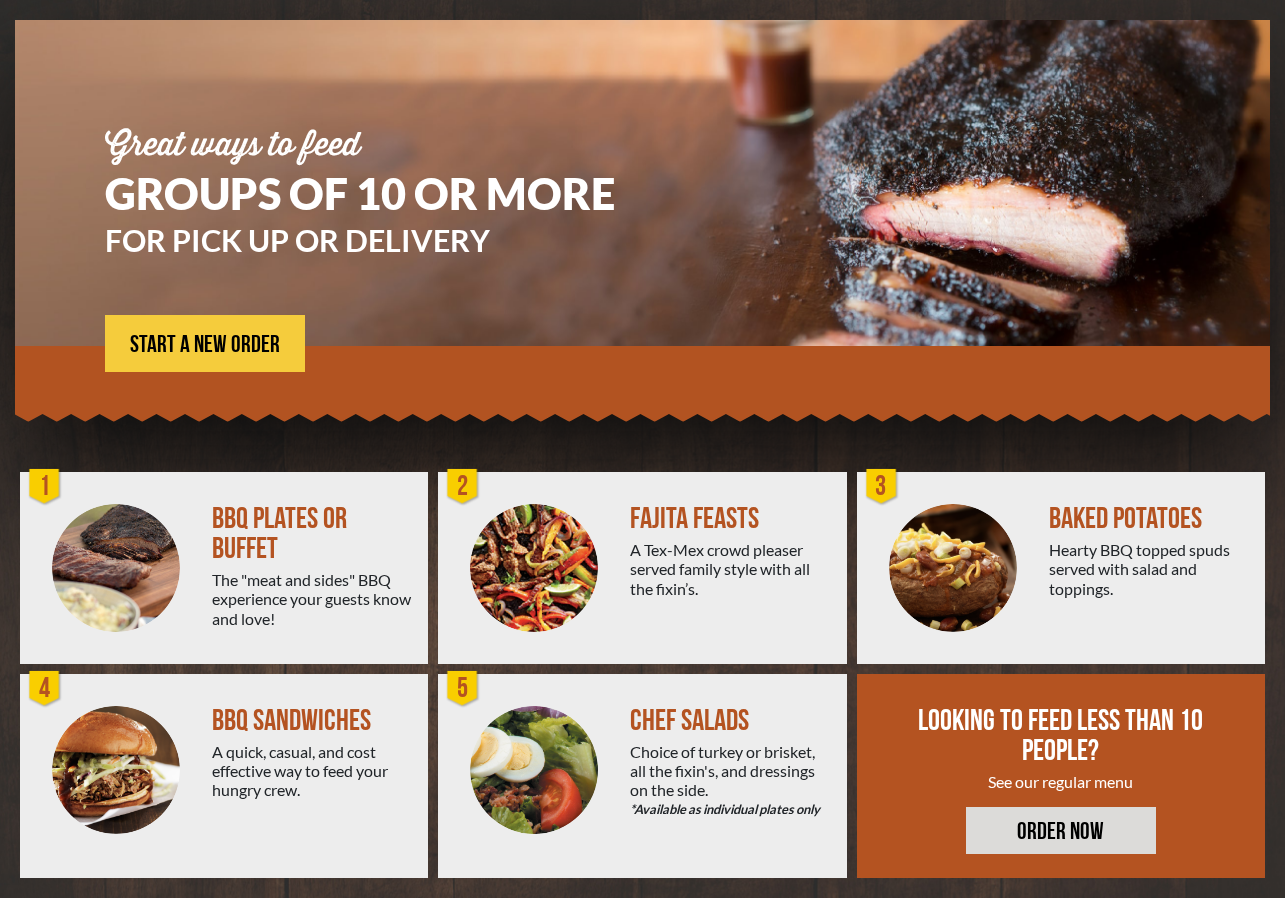 scroll, scrollTop: 155, scrollLeft: 0, axis: vertical 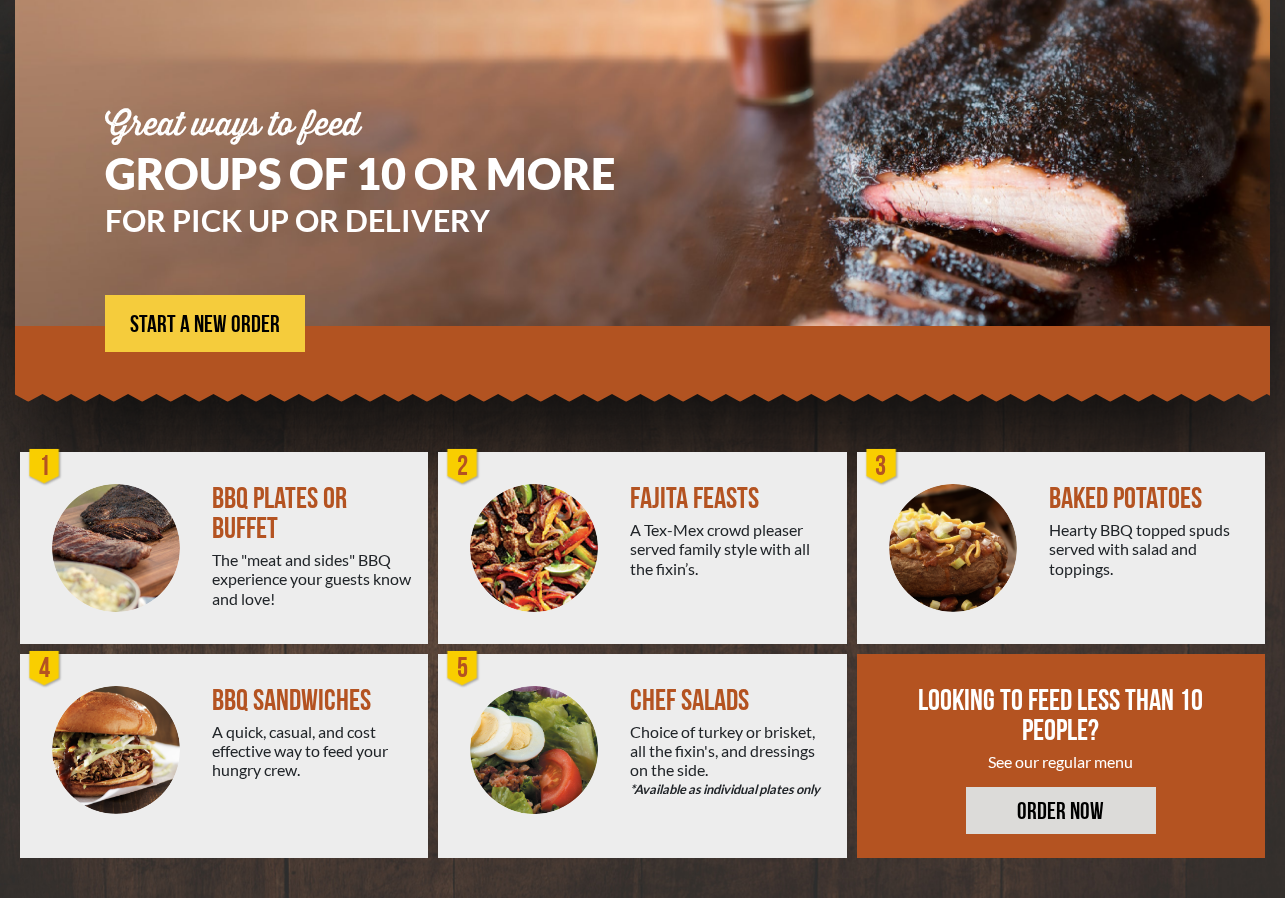 click on "The "meat and sides" BBQ experience your guests know and love!" at bounding box center [312, 579] 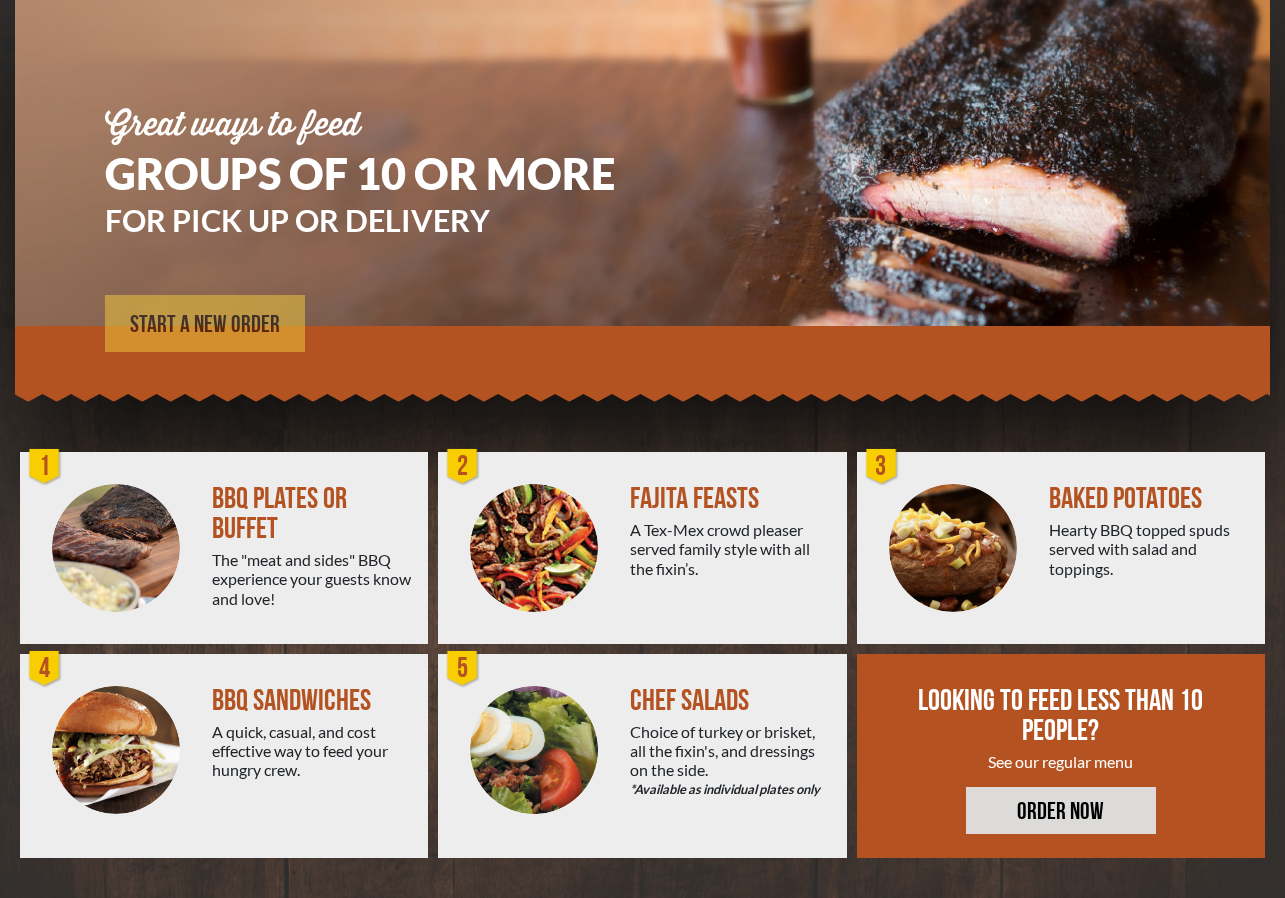 click on "START A NEW ORDER" at bounding box center [205, 325] 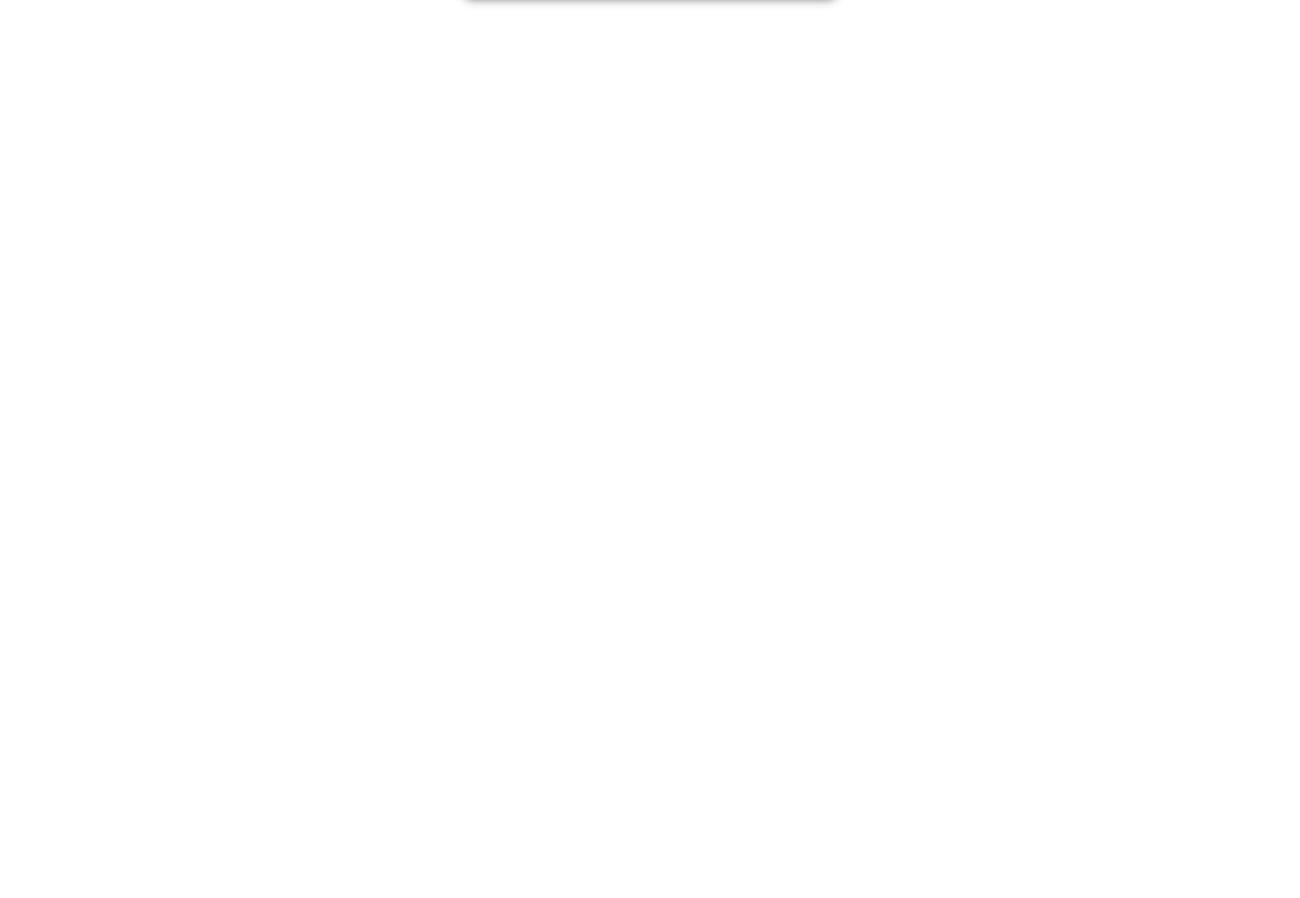 scroll, scrollTop: 0, scrollLeft: 0, axis: both 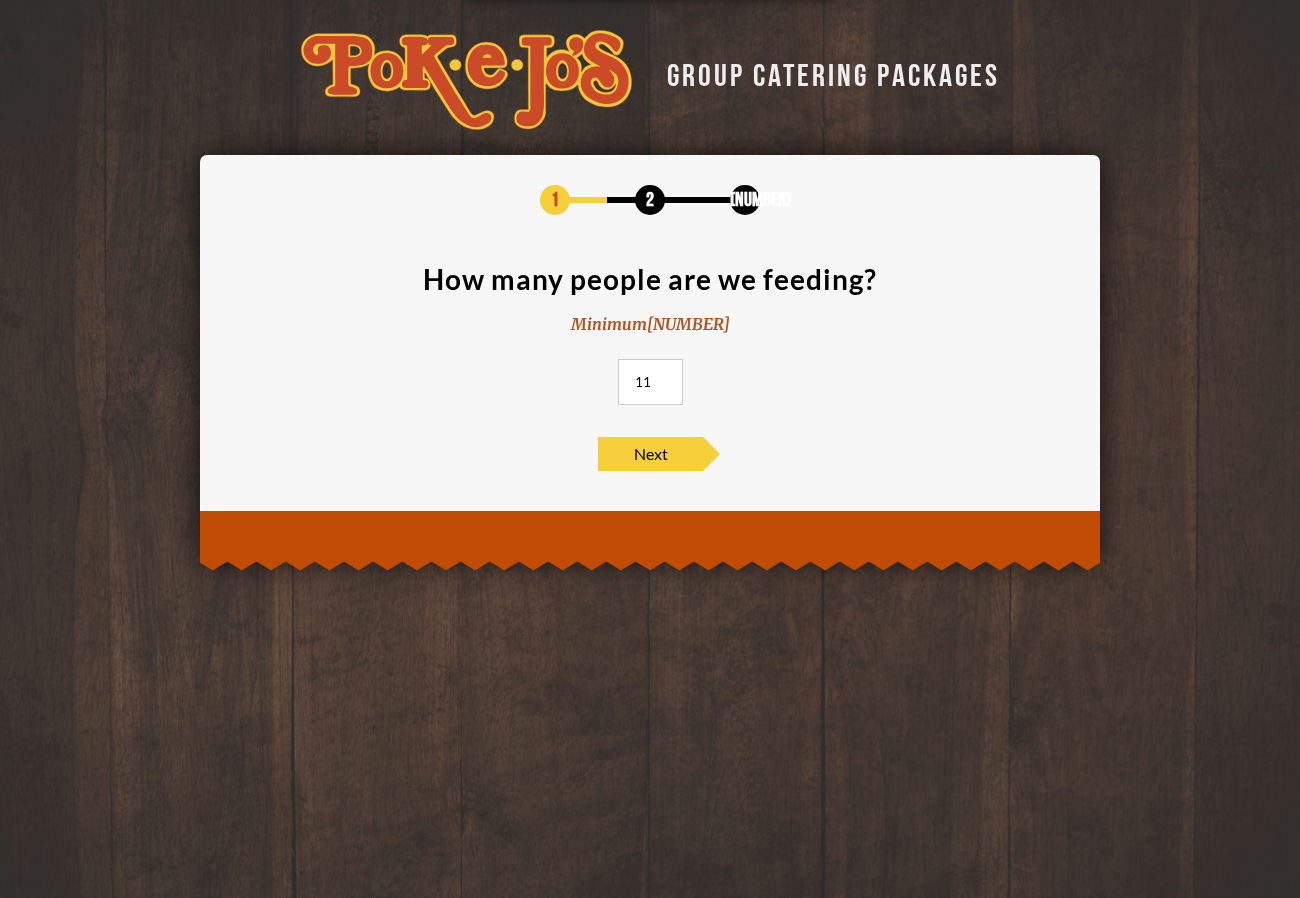 click on "11" at bounding box center [650, 382] 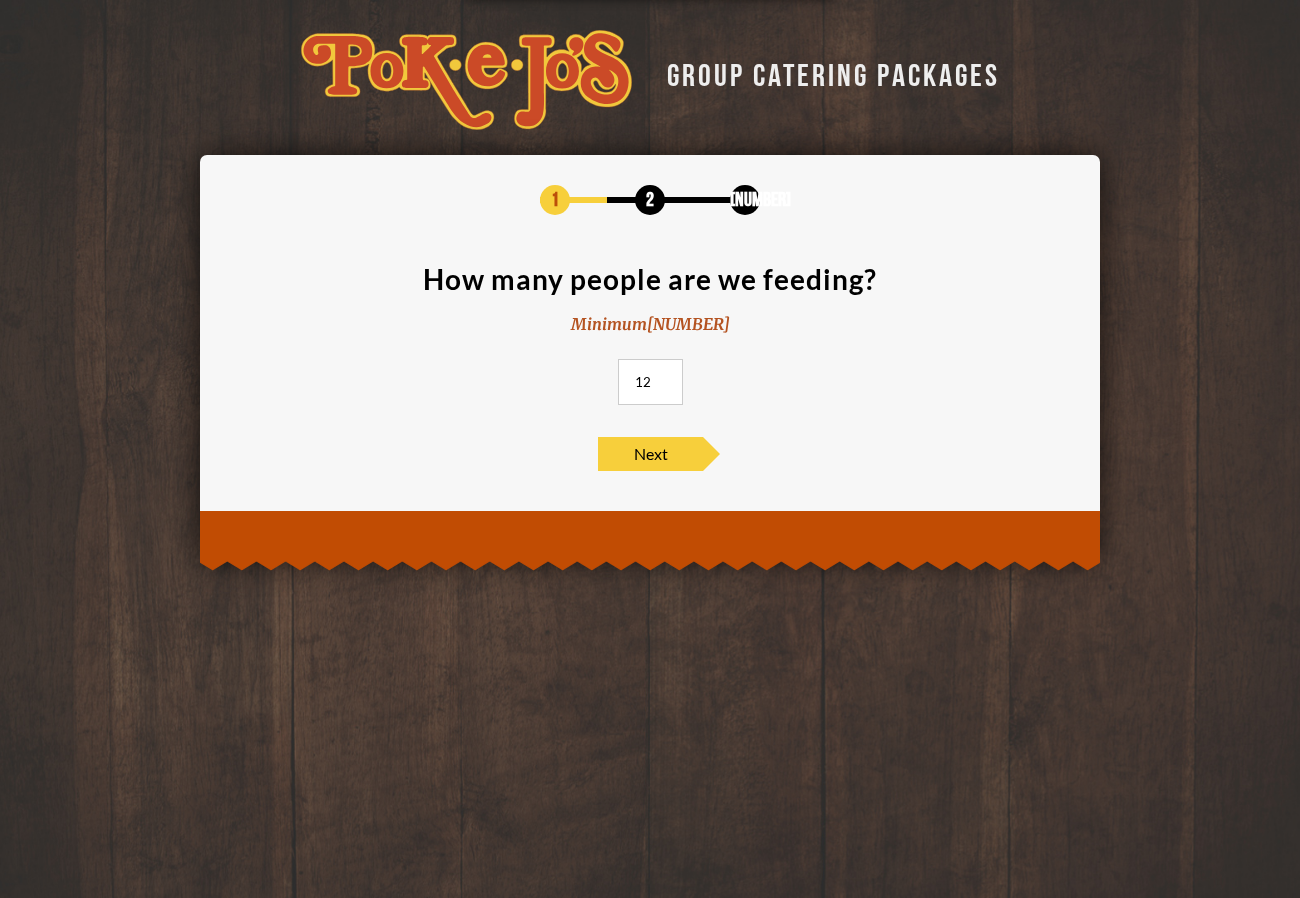 click on "12" at bounding box center (650, 382) 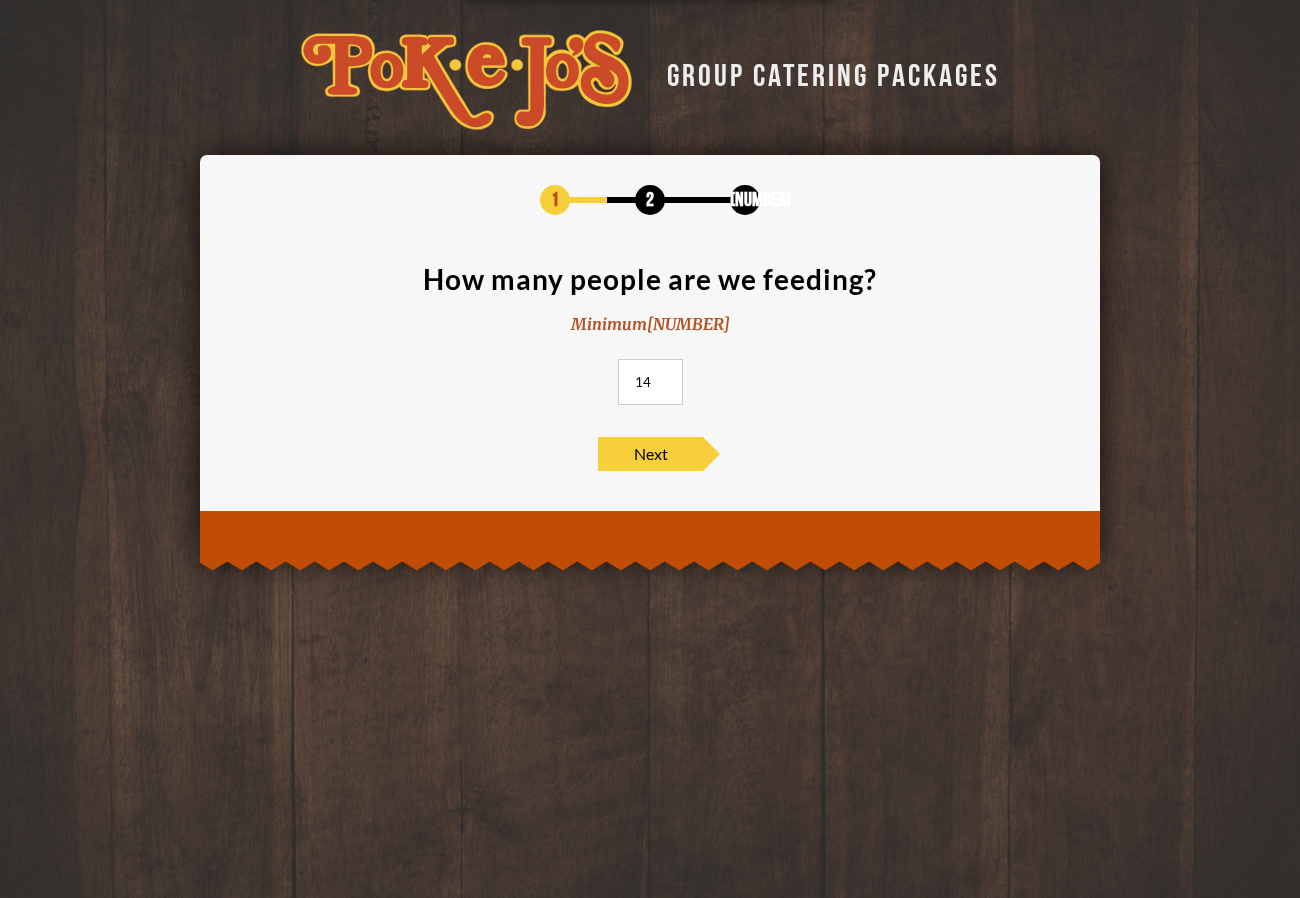 click on "14" at bounding box center (650, 382) 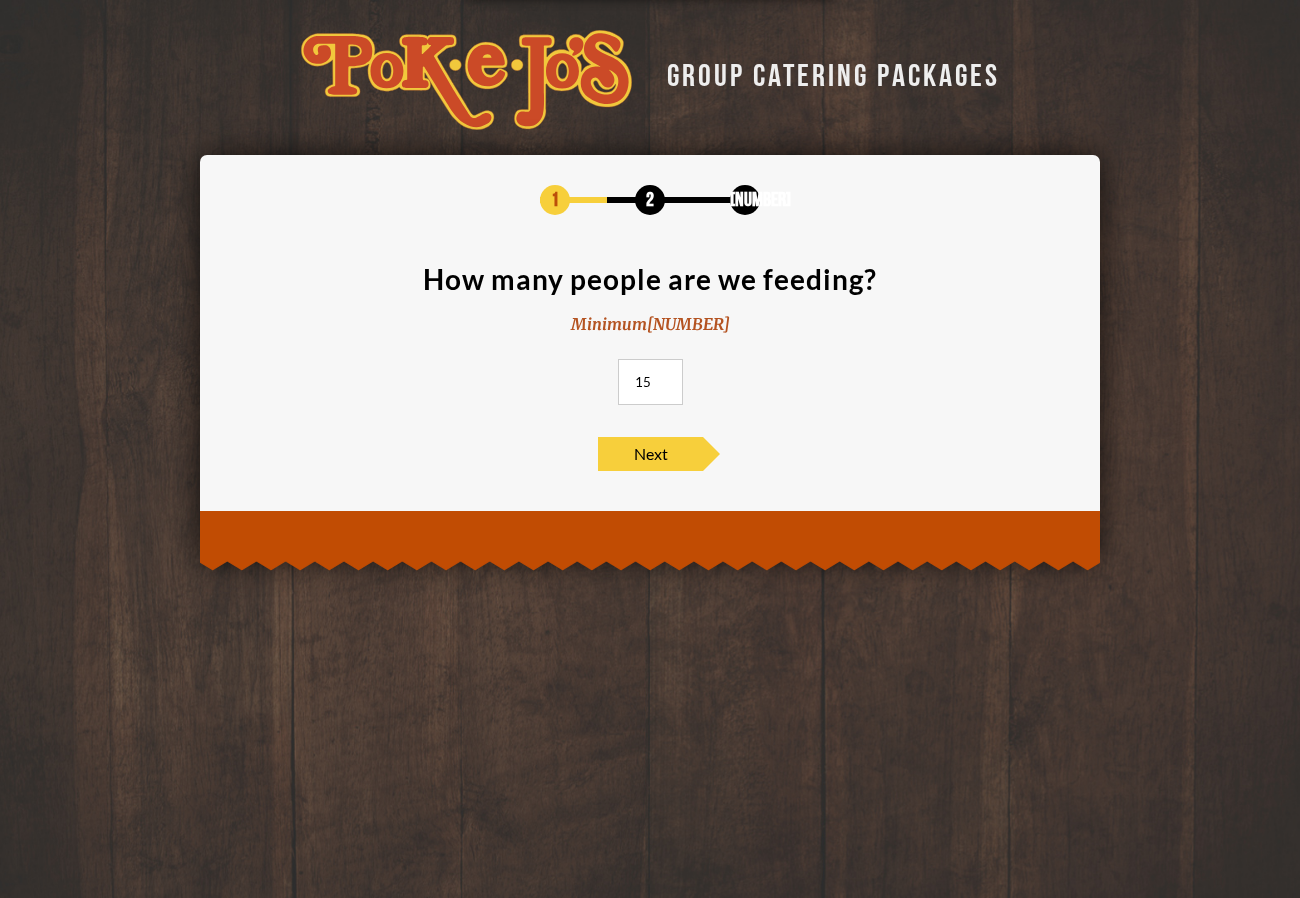 click on "15" at bounding box center (650, 382) 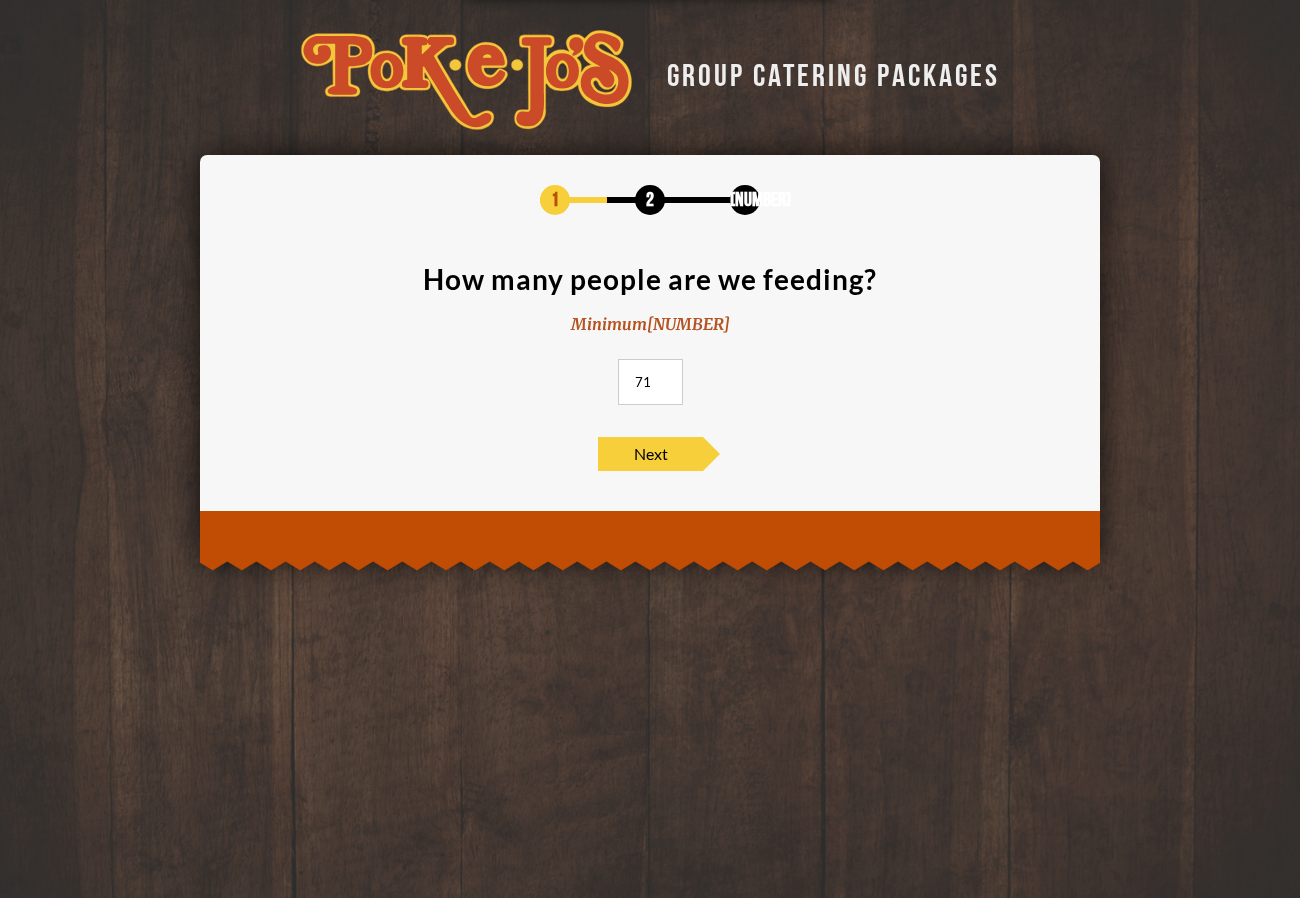 click on "71" at bounding box center [650, 382] 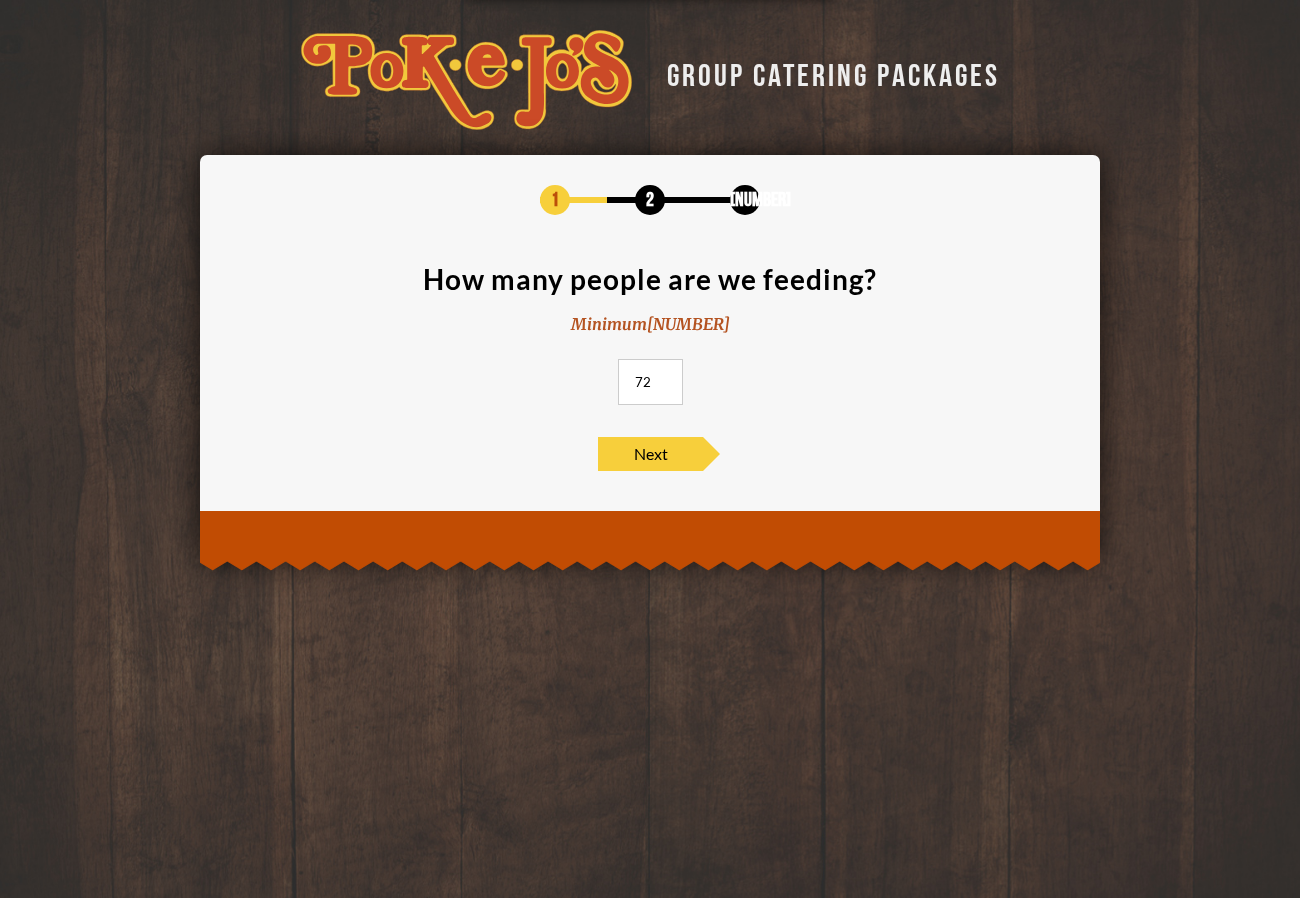 click on "72" at bounding box center [650, 382] 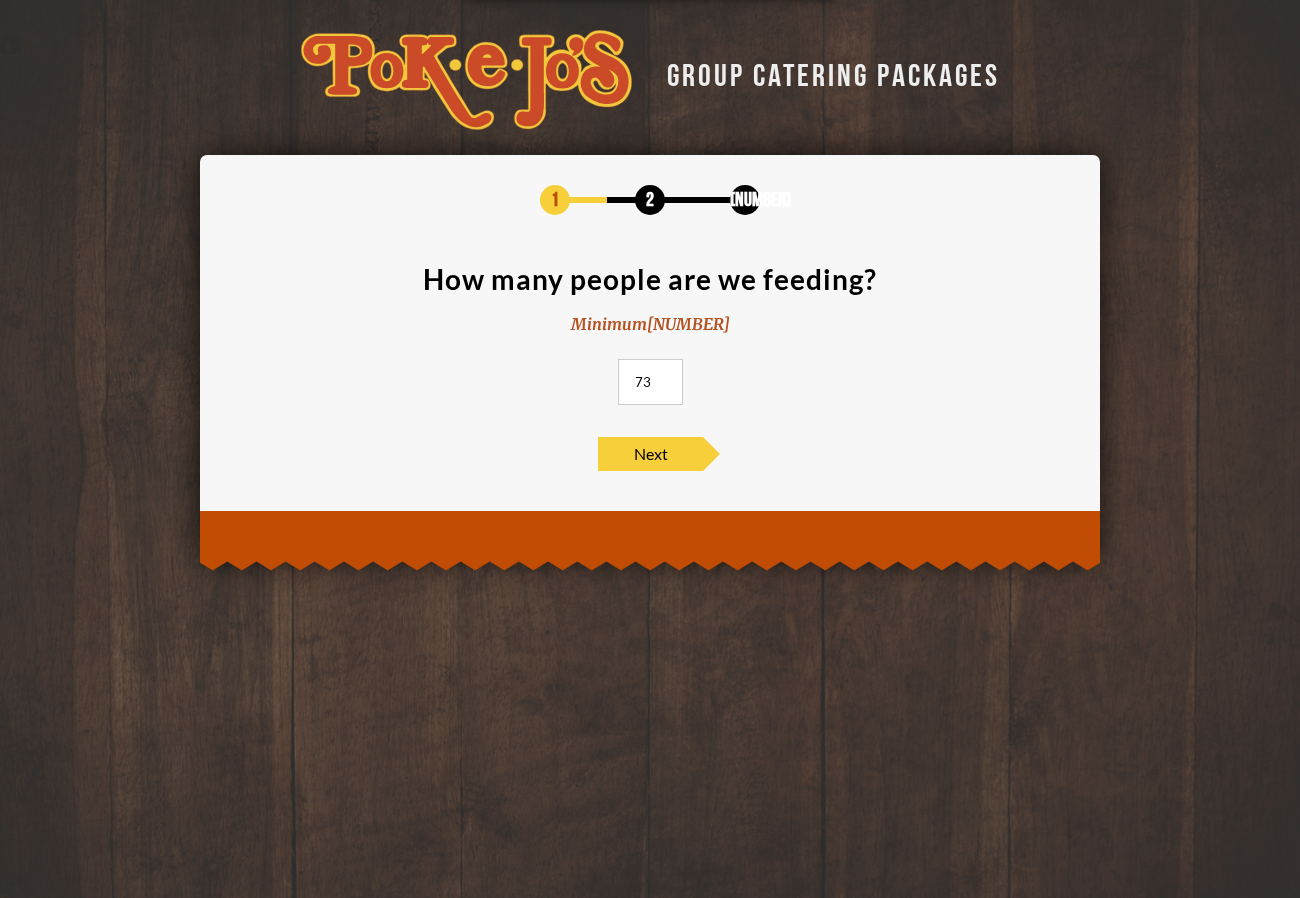 click on "73" at bounding box center [650, 382] 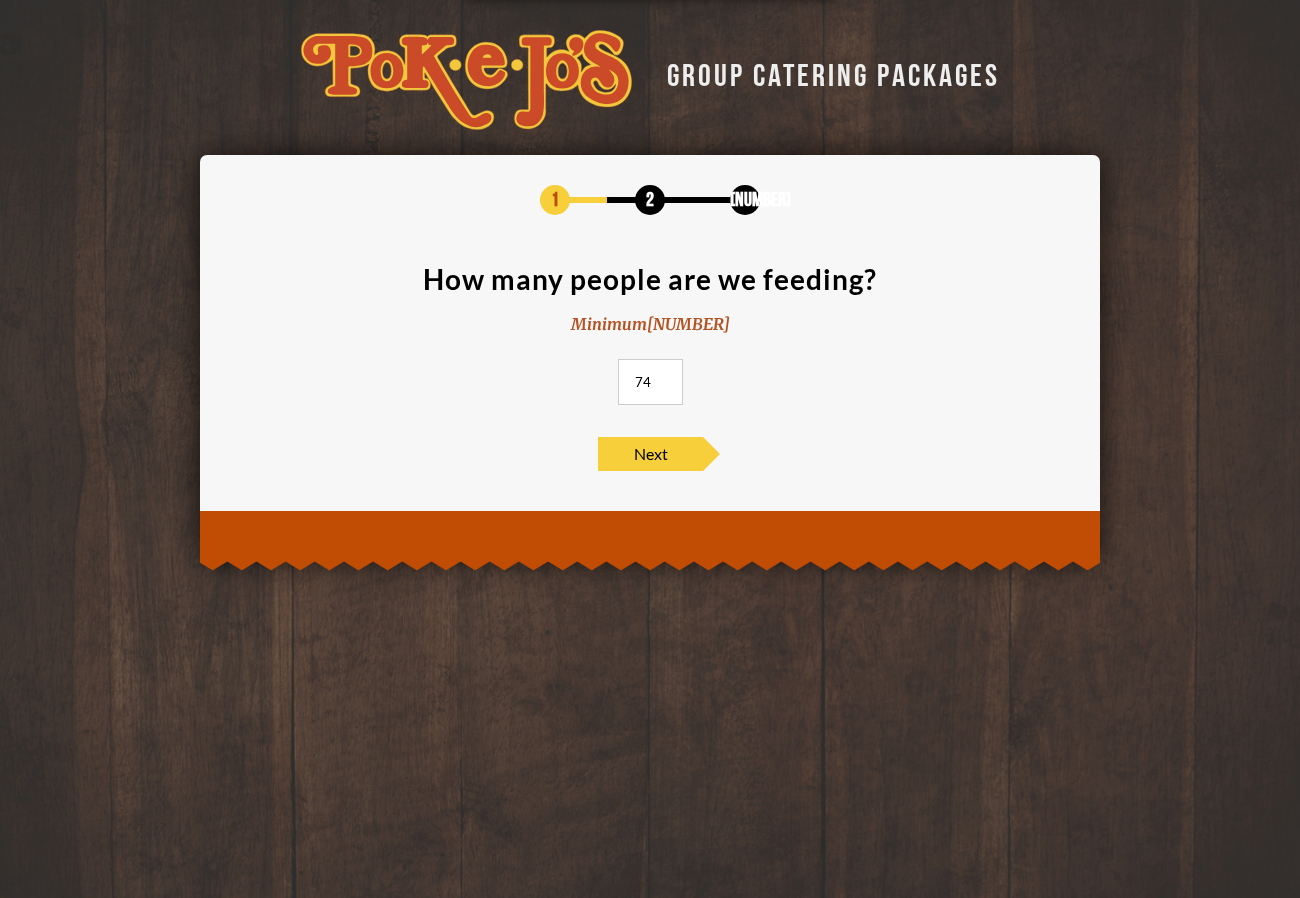 click on "74" at bounding box center (650, 382) 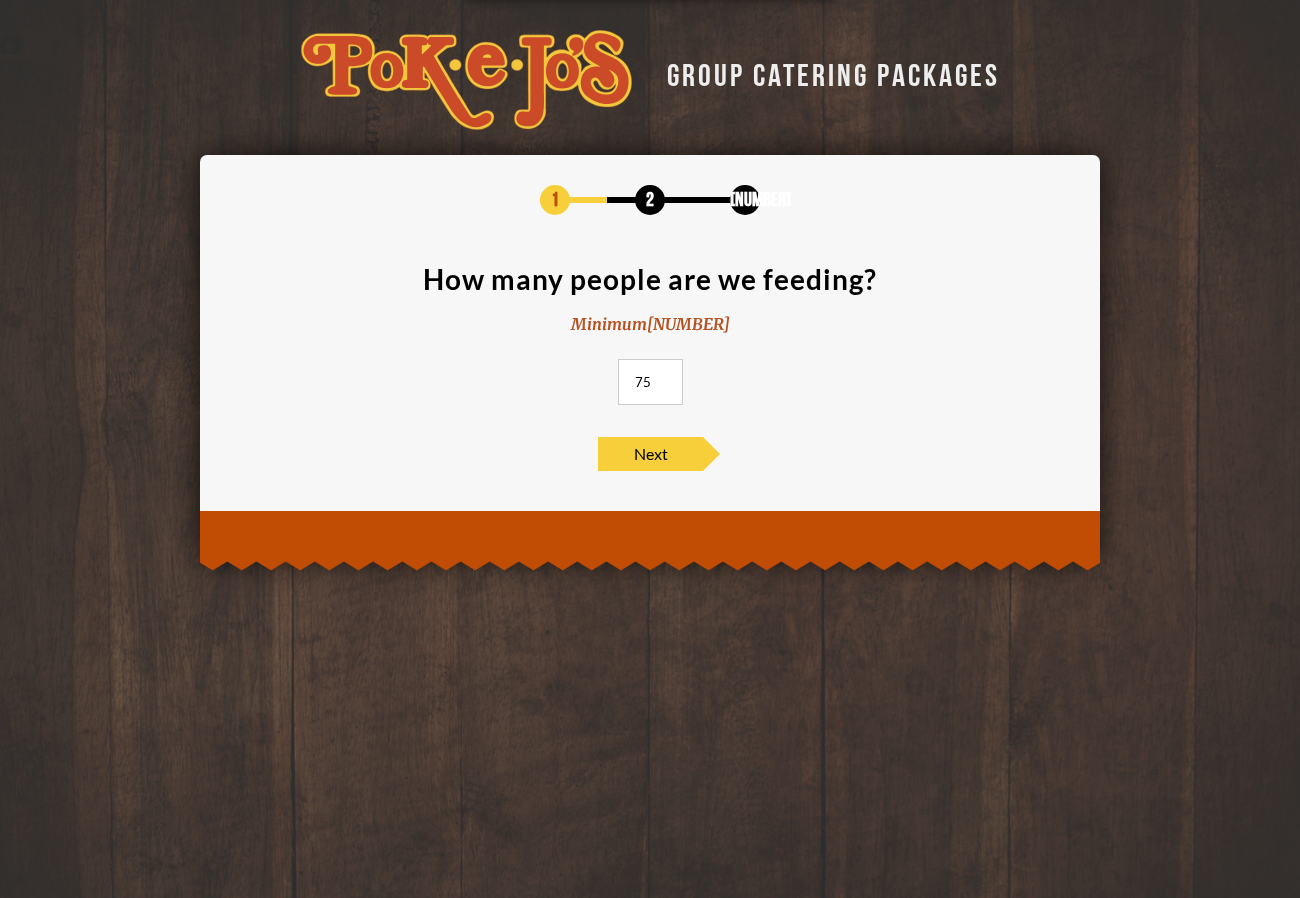 type on "75" 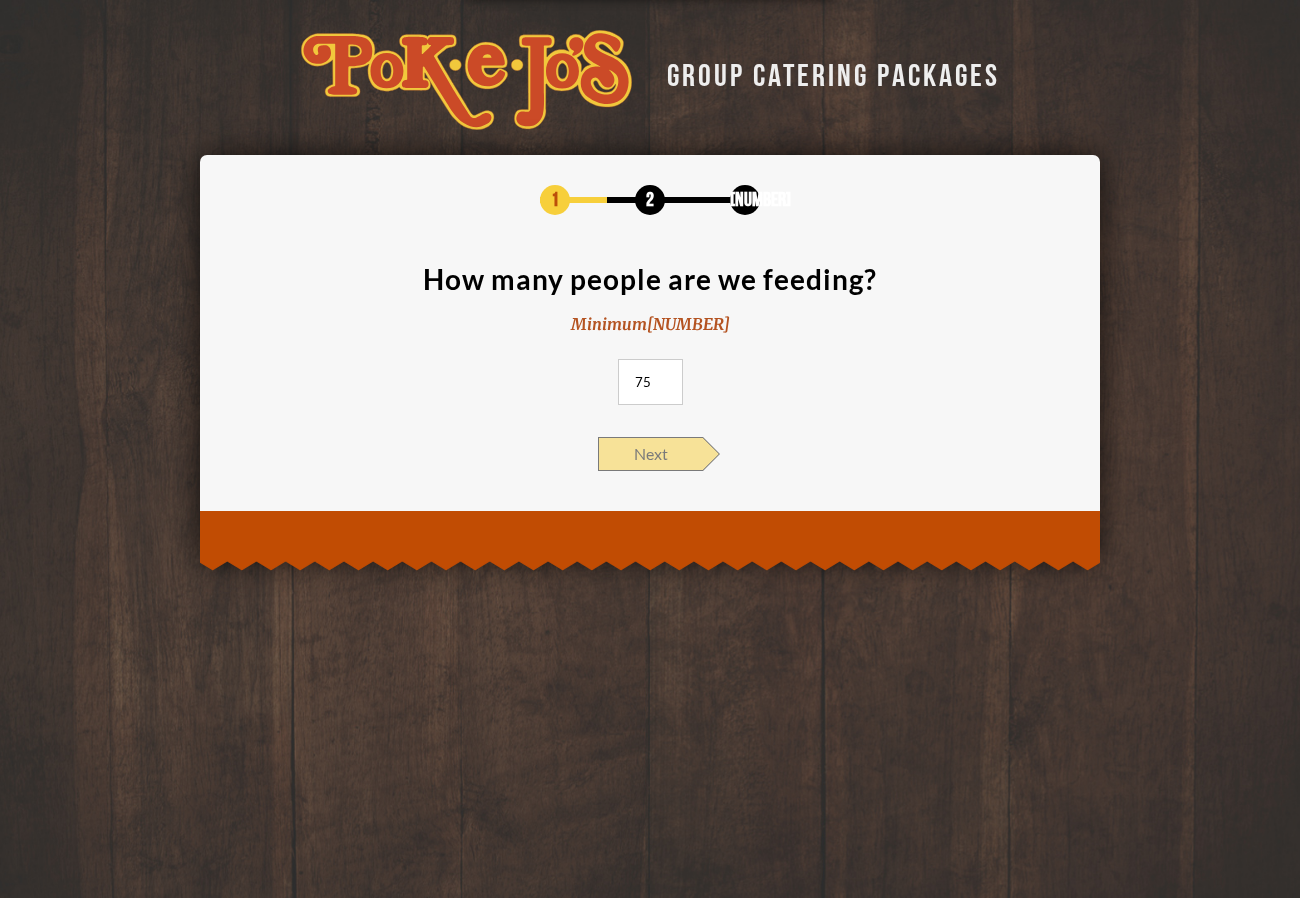 click on "Next" at bounding box center [650, 454] 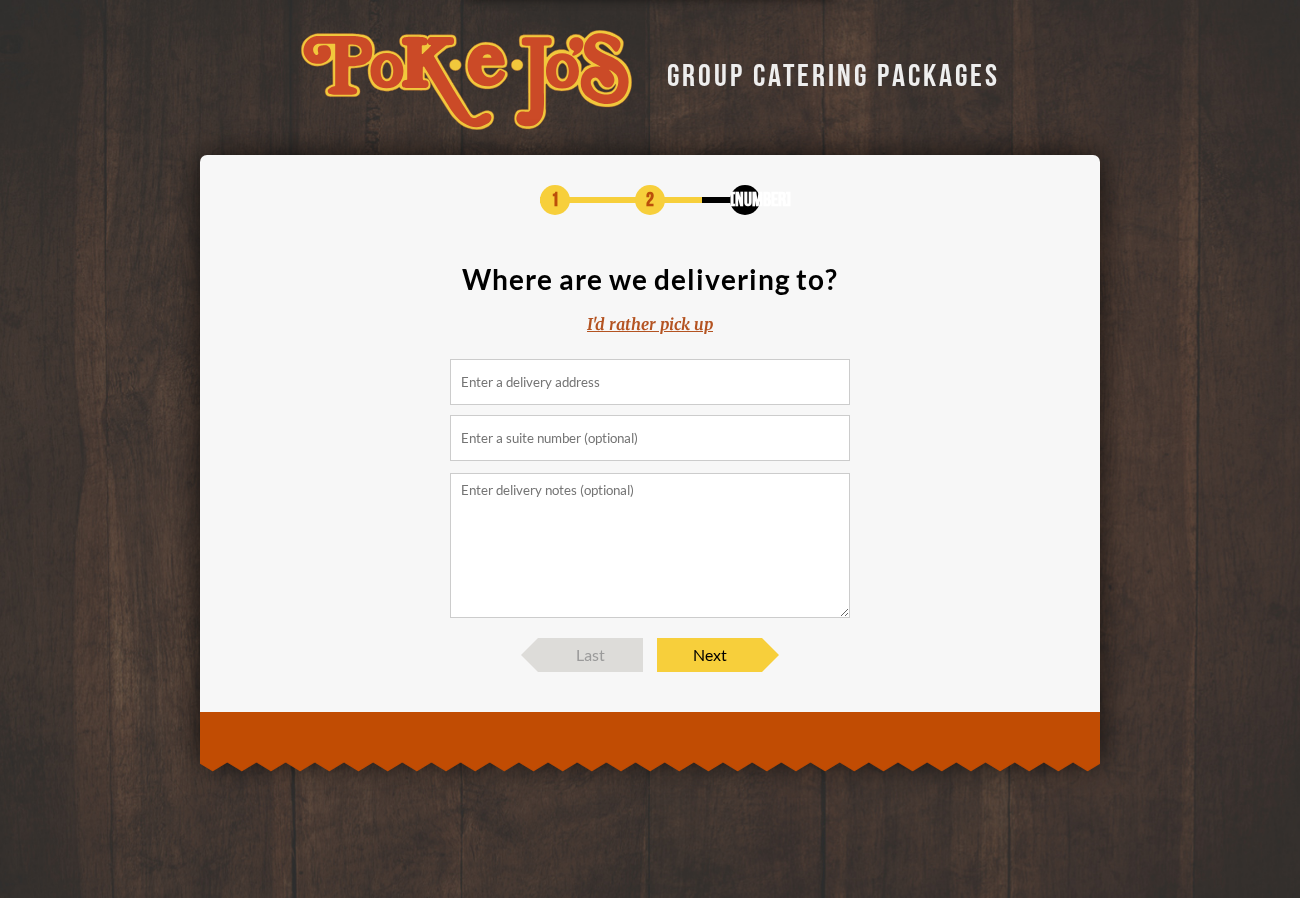 click at bounding box center (650, 382) 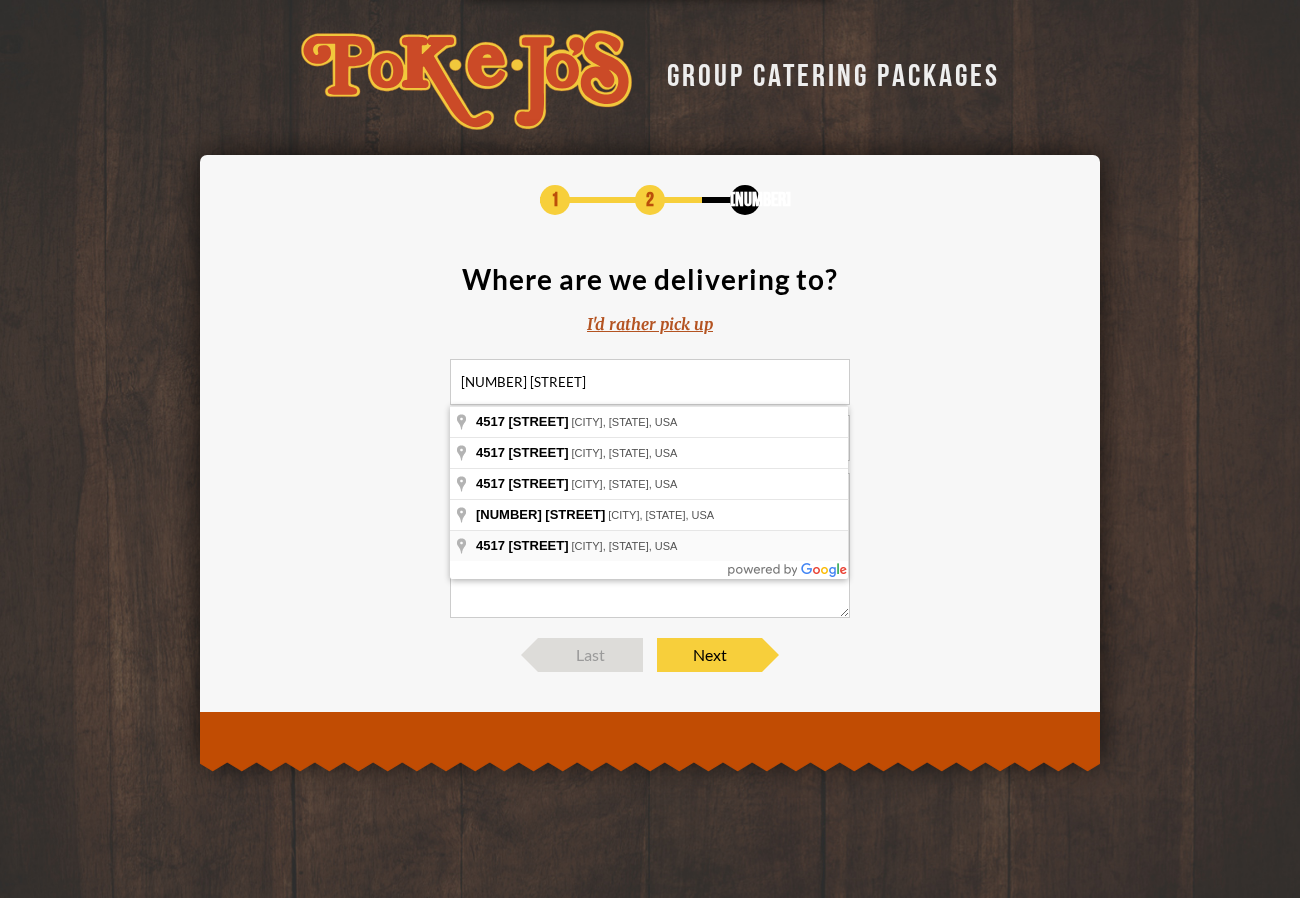 type on "4517 [STREET], [CITY], [STATE], USA" 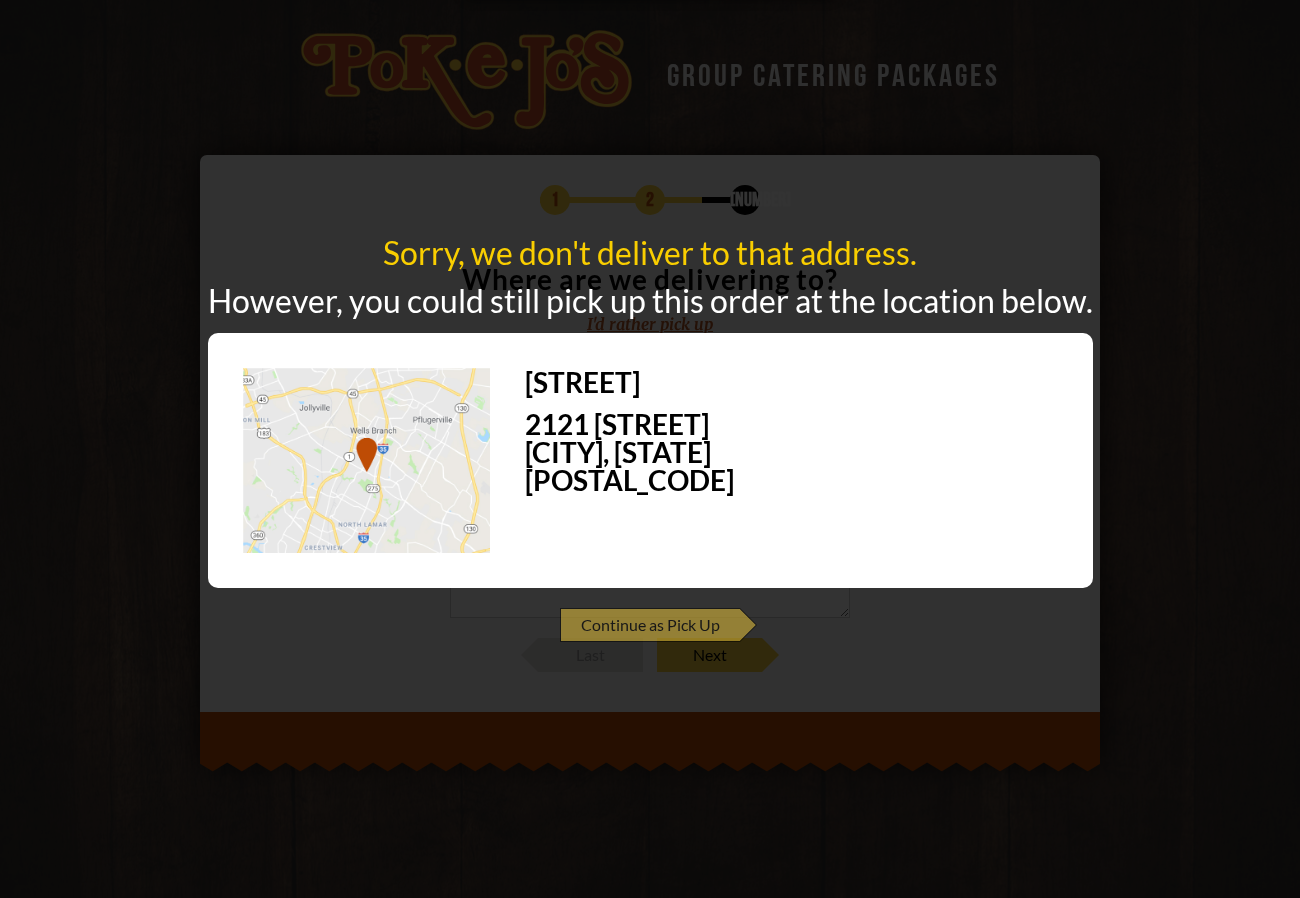 click on "Continue as Pick Up" at bounding box center (650, 625) 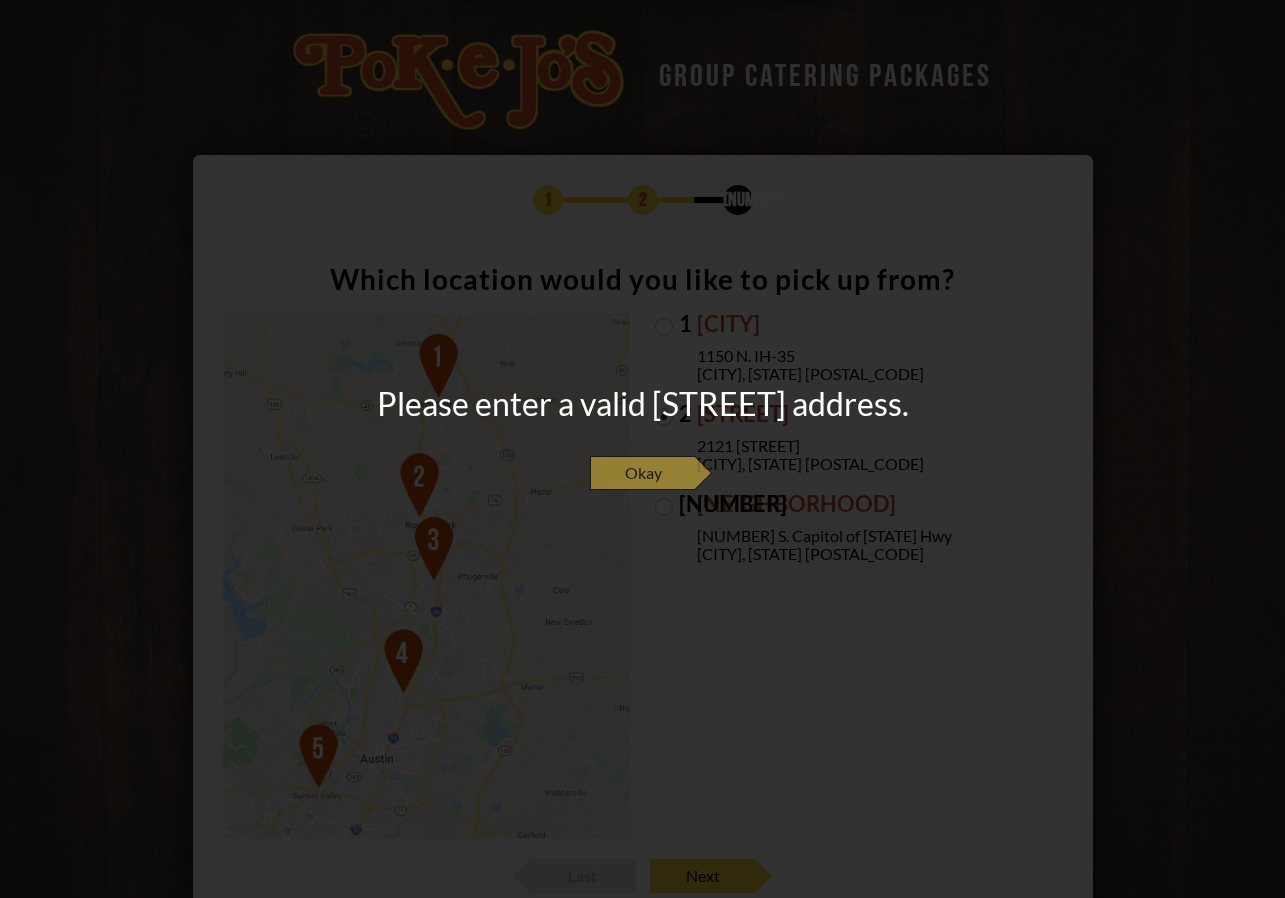click on "Okay" at bounding box center [642, 473] 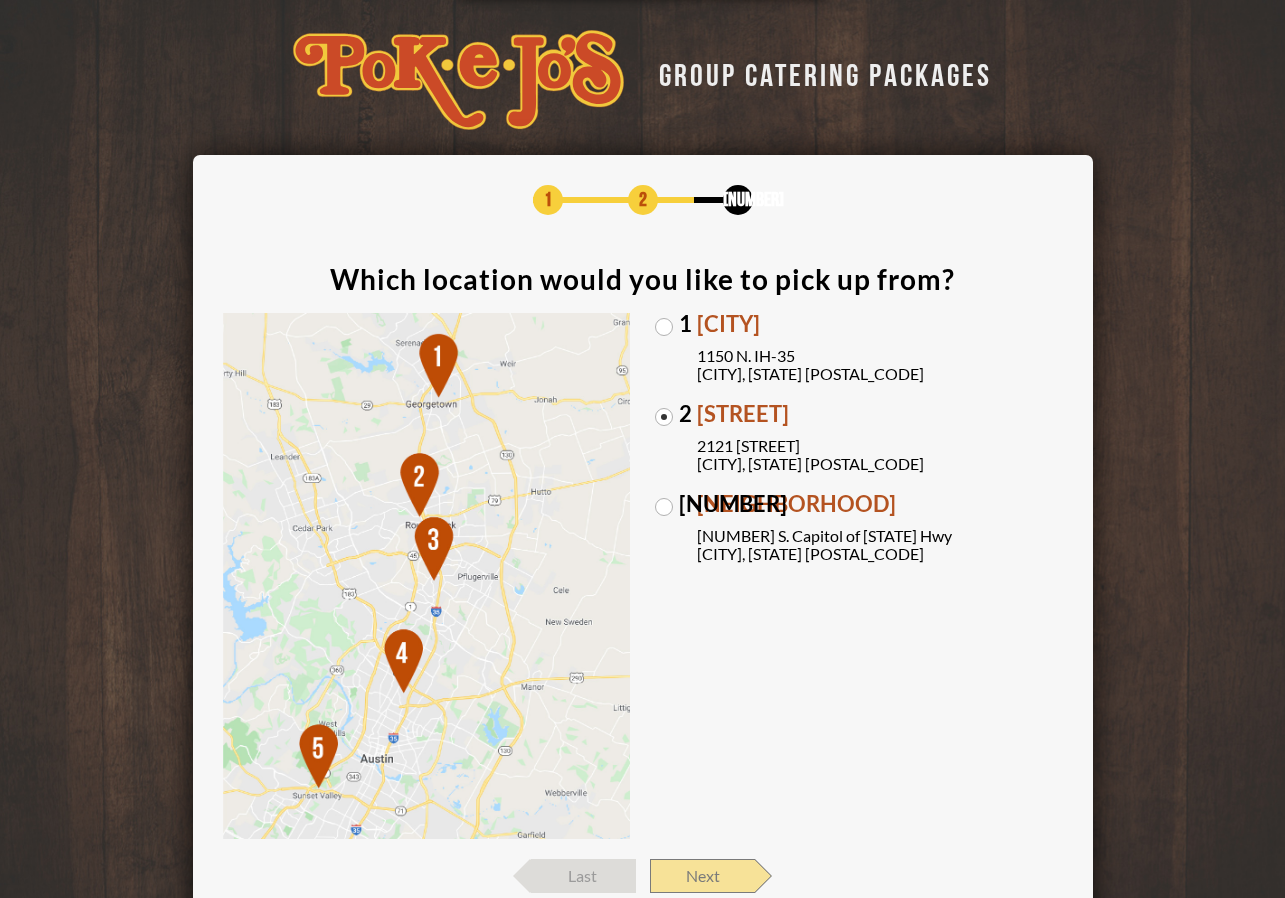 click on "Next" at bounding box center [702, 876] 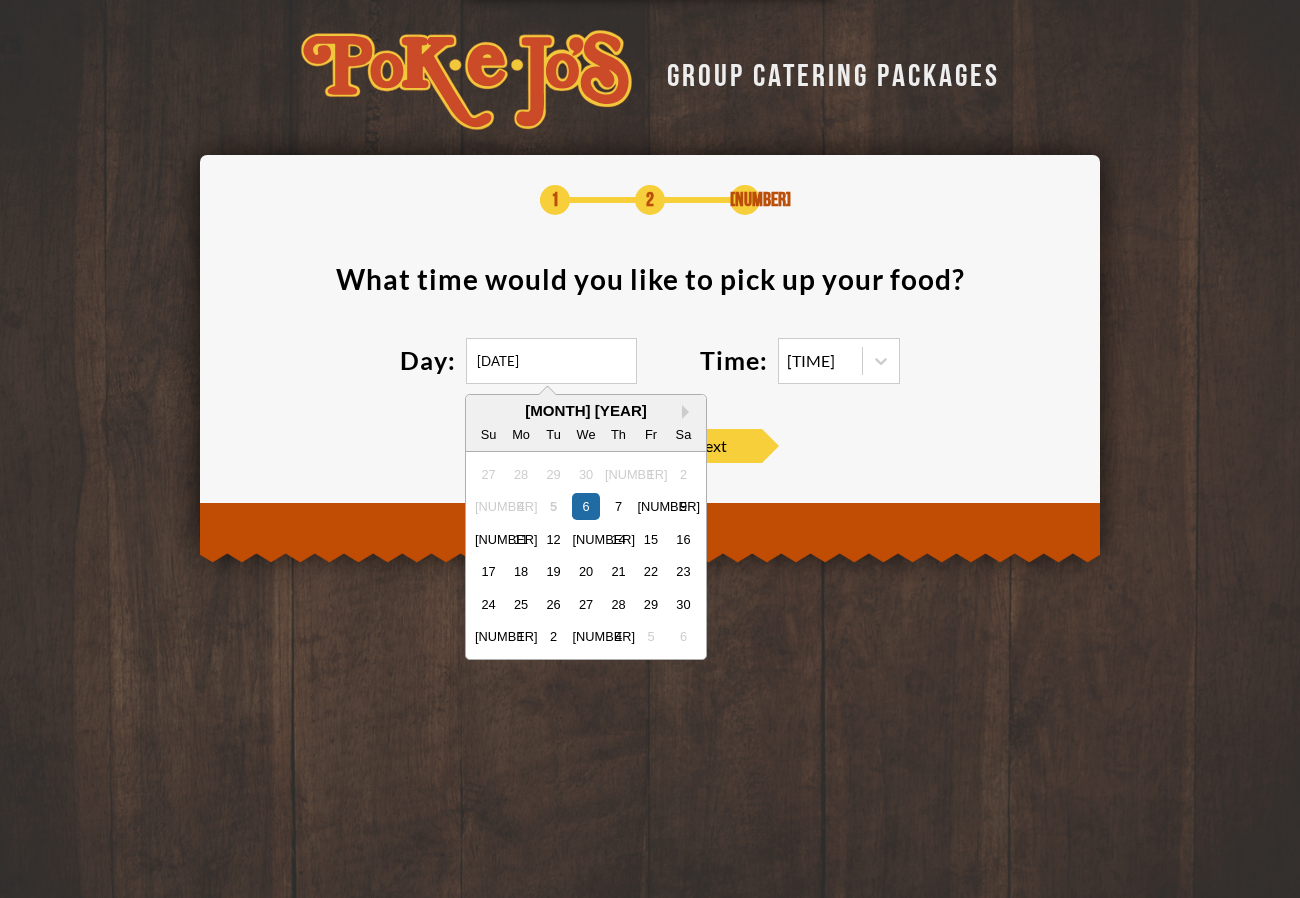 click on "[DATE]" at bounding box center [551, 361] 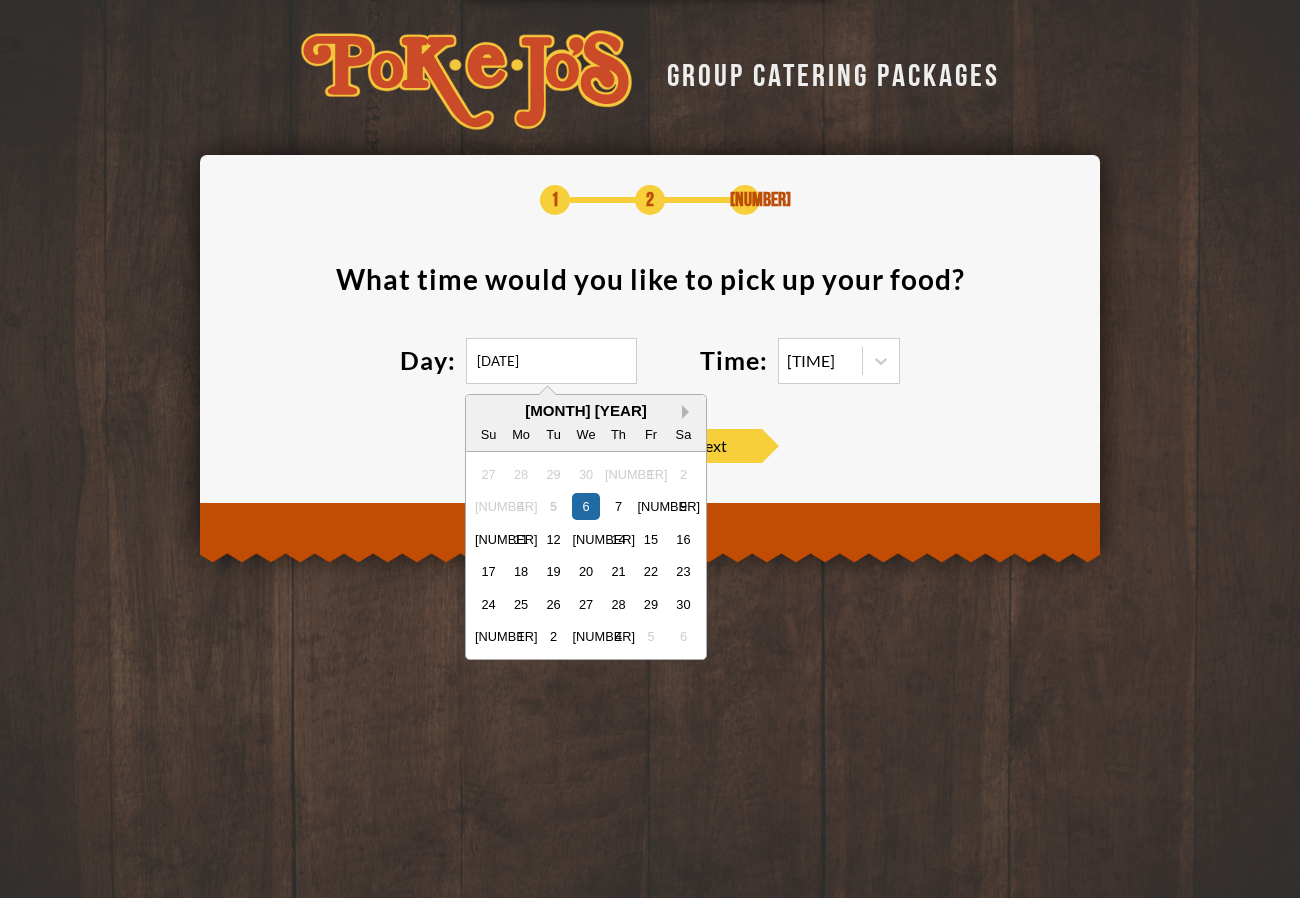 click on "Next Month" at bounding box center (689, 412) 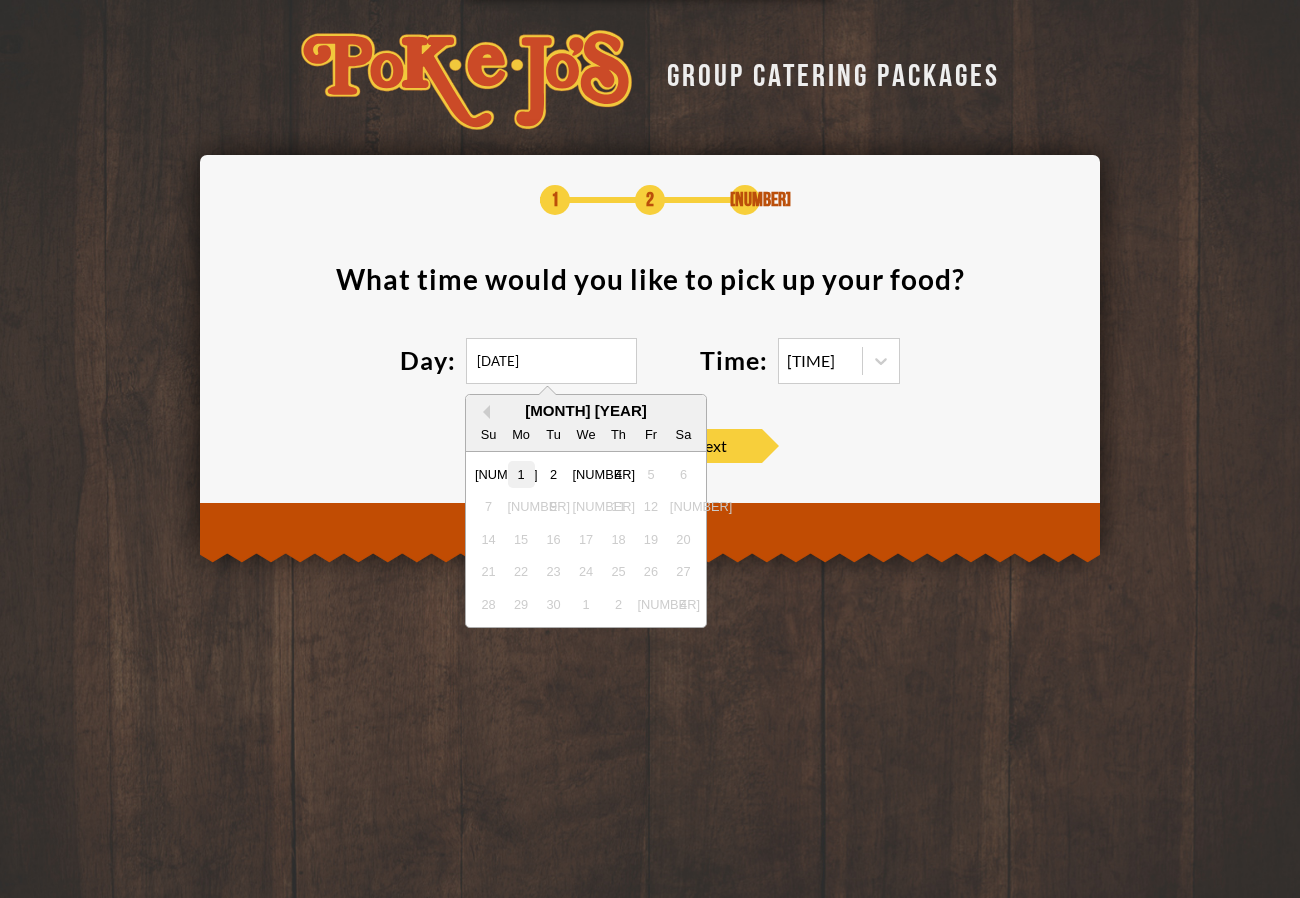 click on "1" at bounding box center (521, 473) 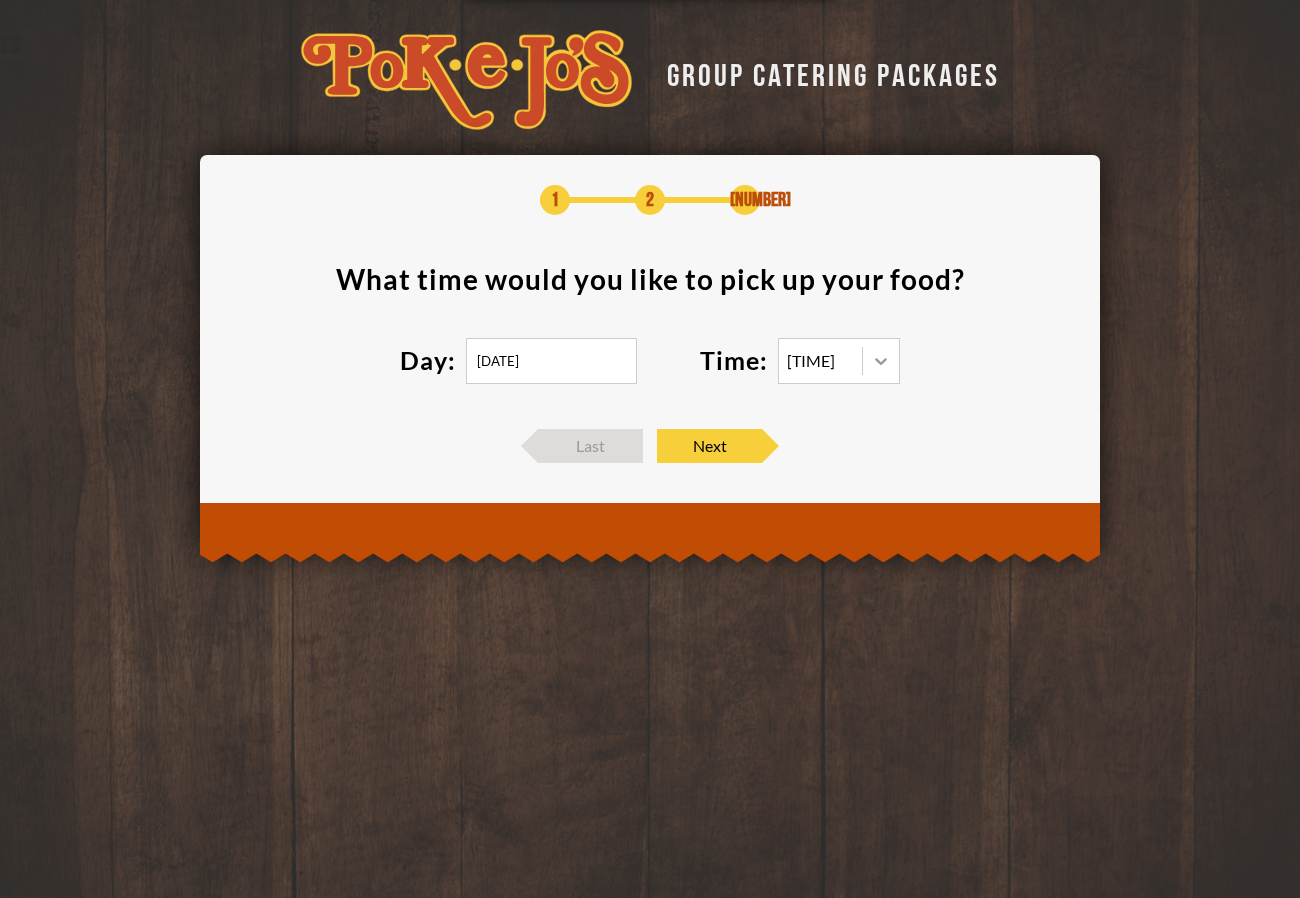 click 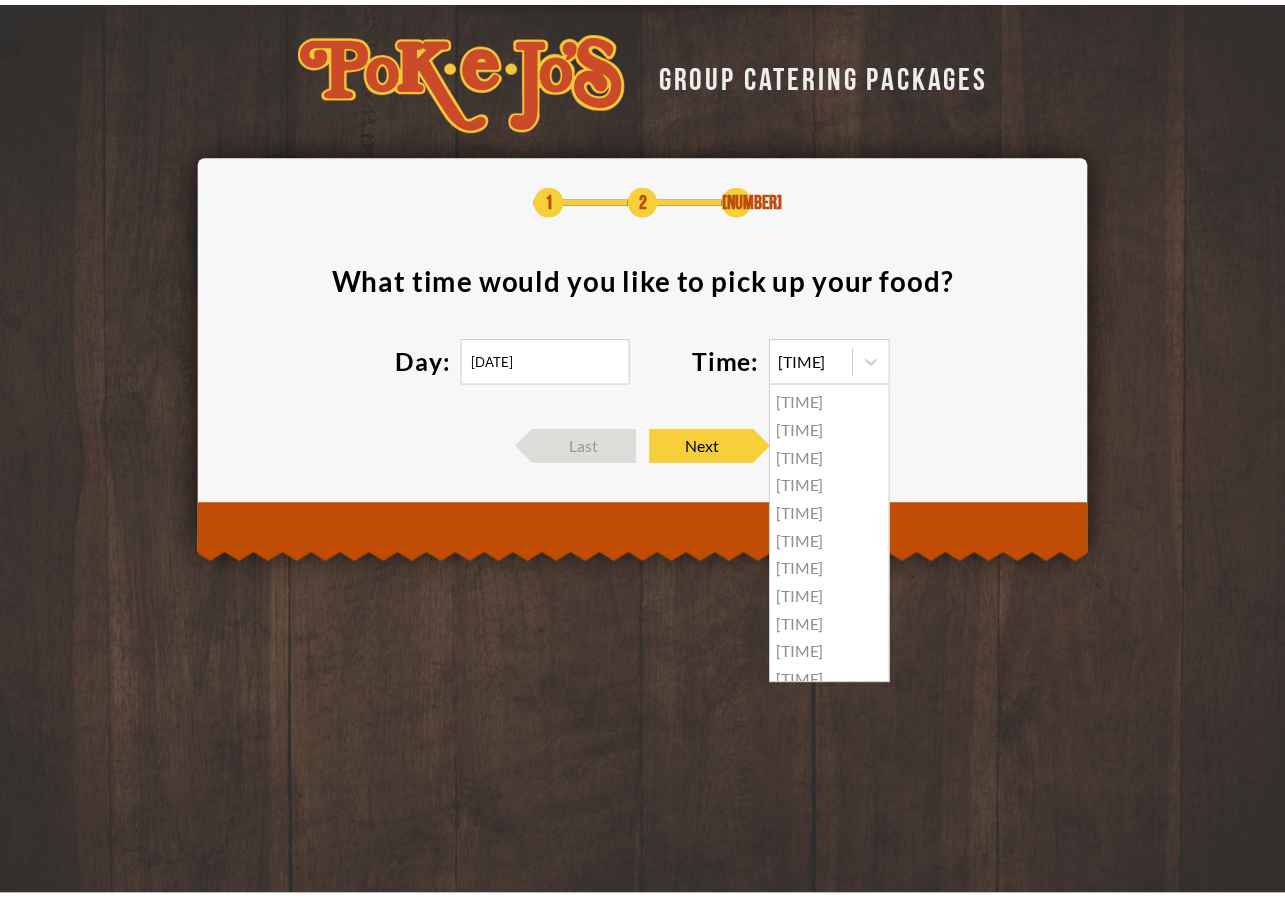 scroll, scrollTop: 184, scrollLeft: 0, axis: vertical 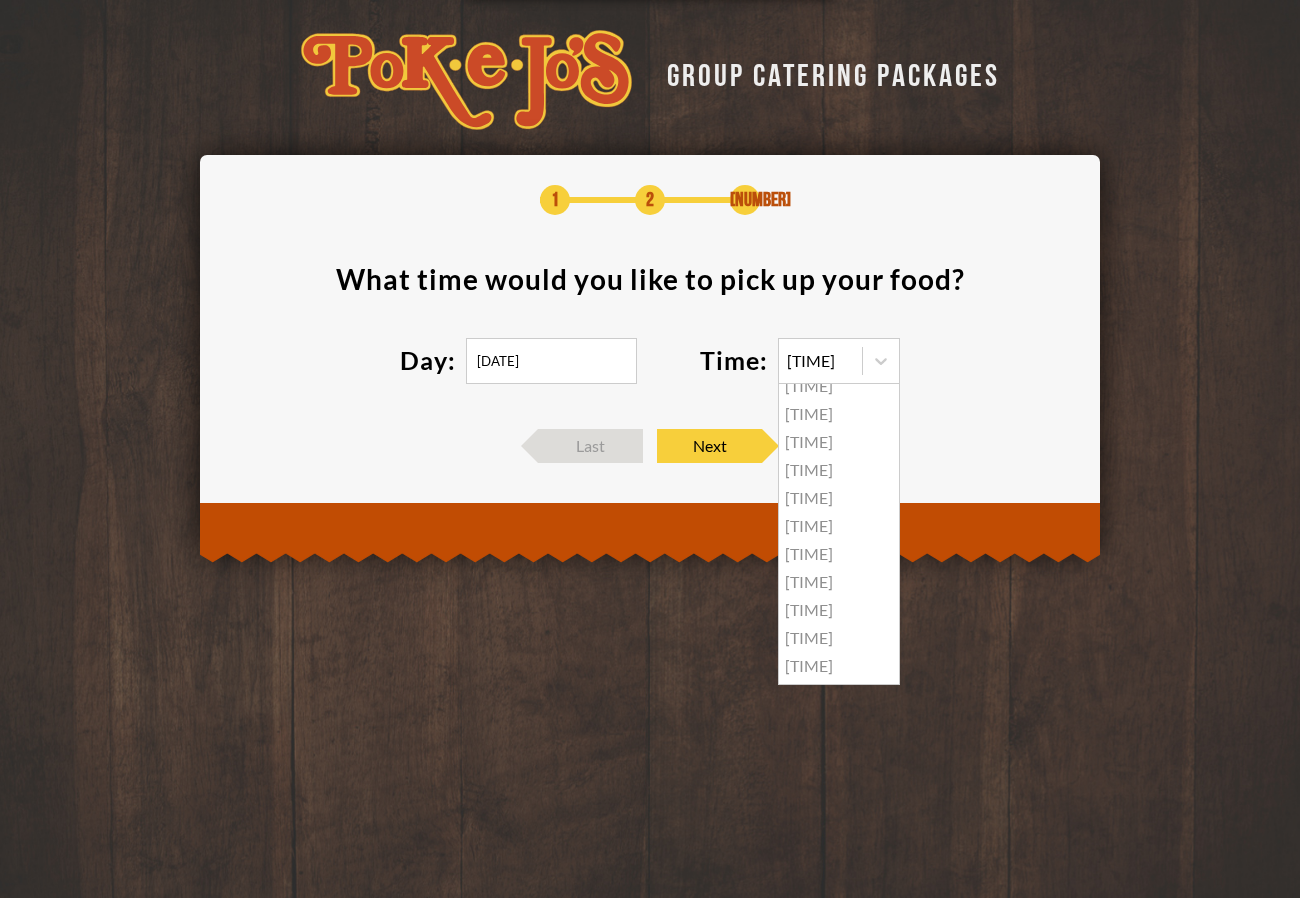 click on "[TIME]" at bounding box center [839, 498] 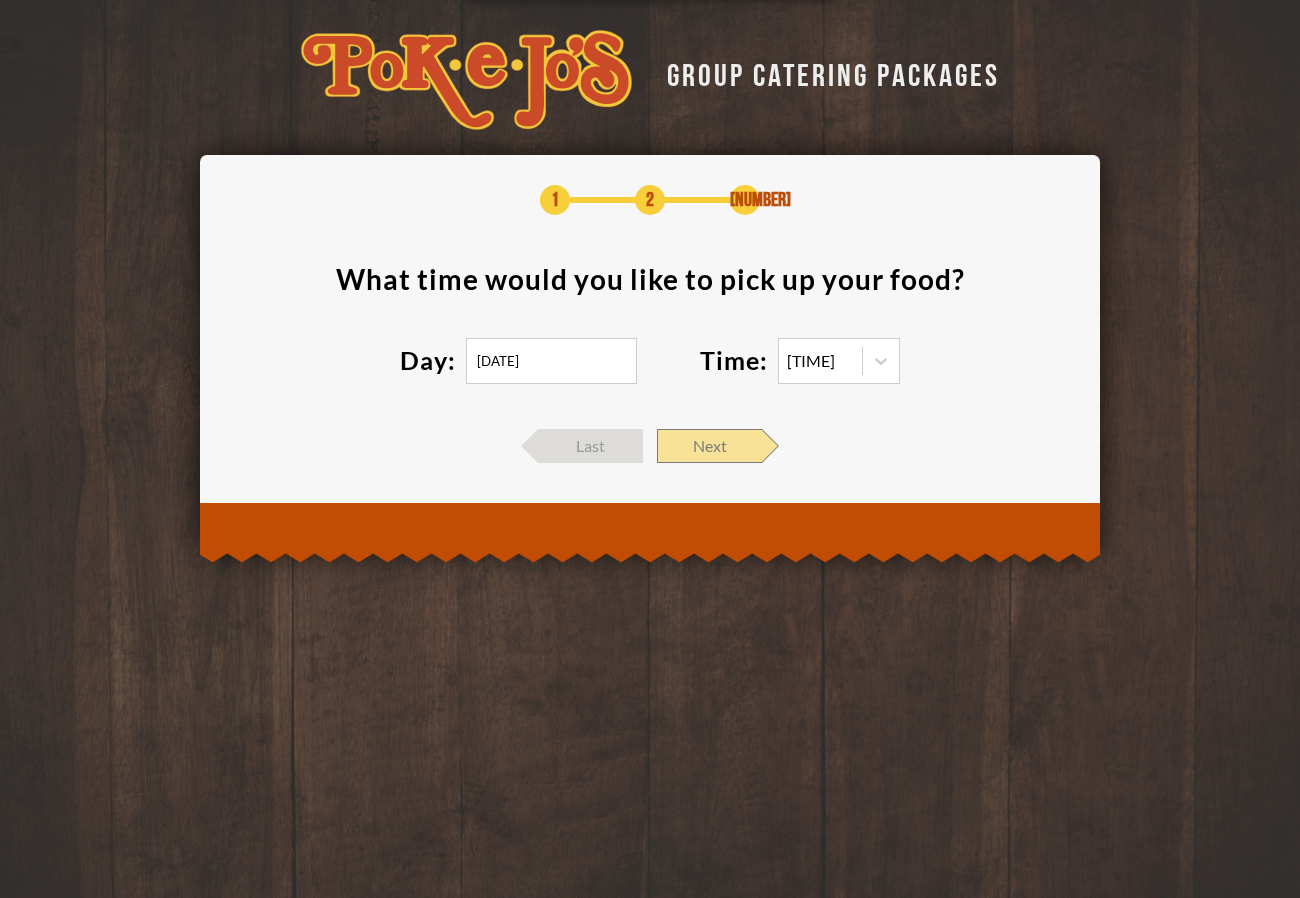 click on "Next" at bounding box center [709, 446] 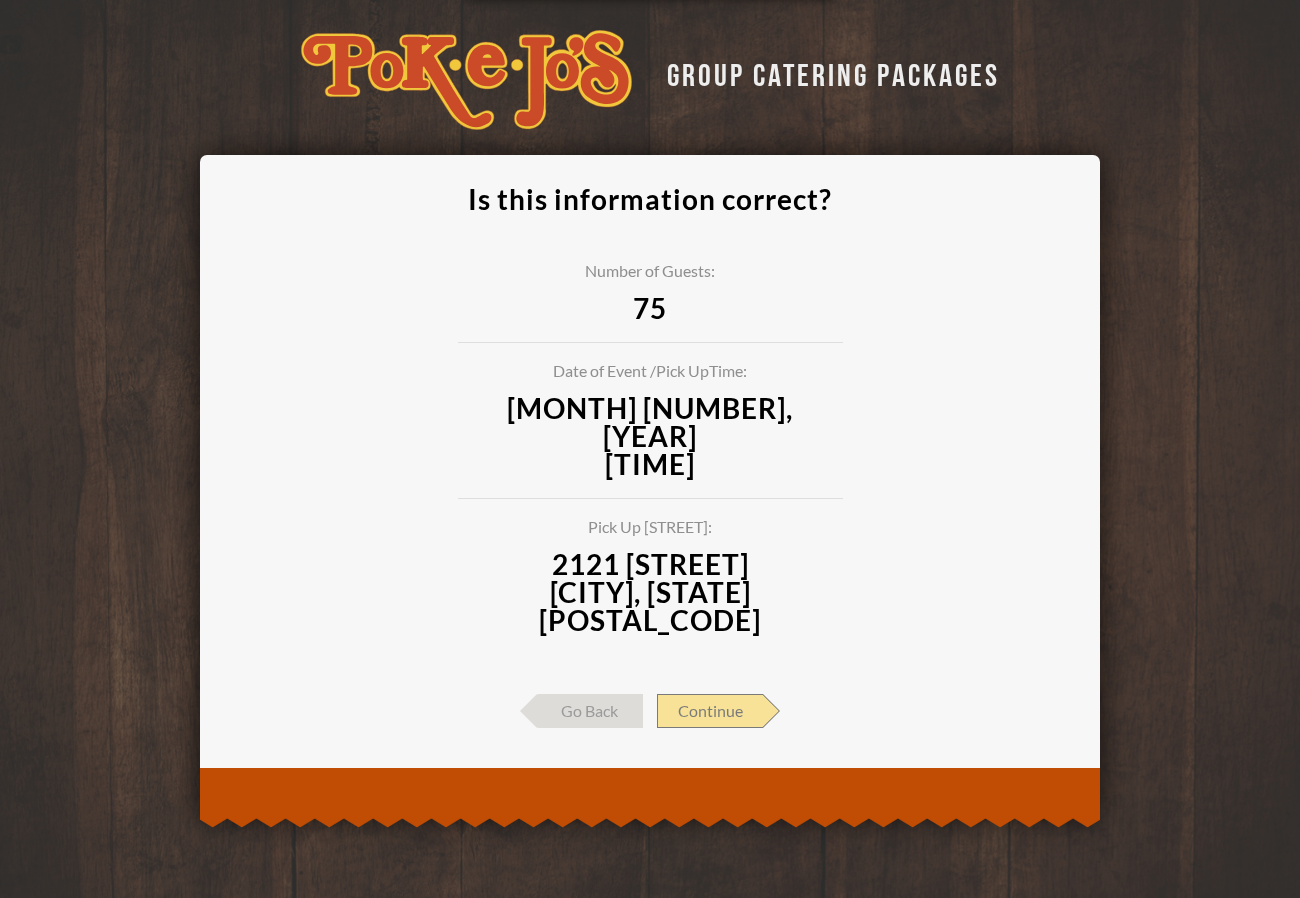 click on "Continue" at bounding box center (710, 711) 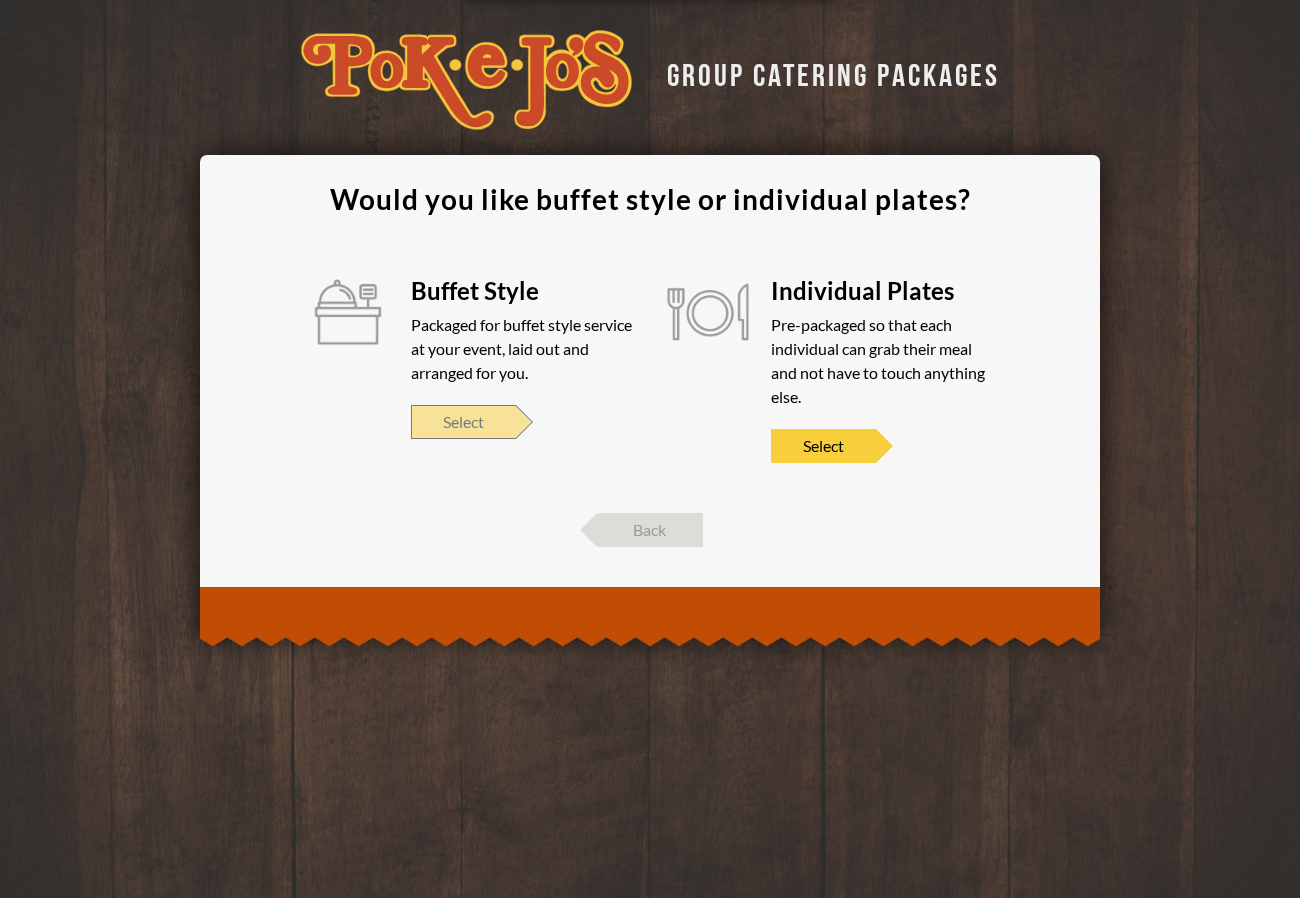 click on "Select" at bounding box center [463, 422] 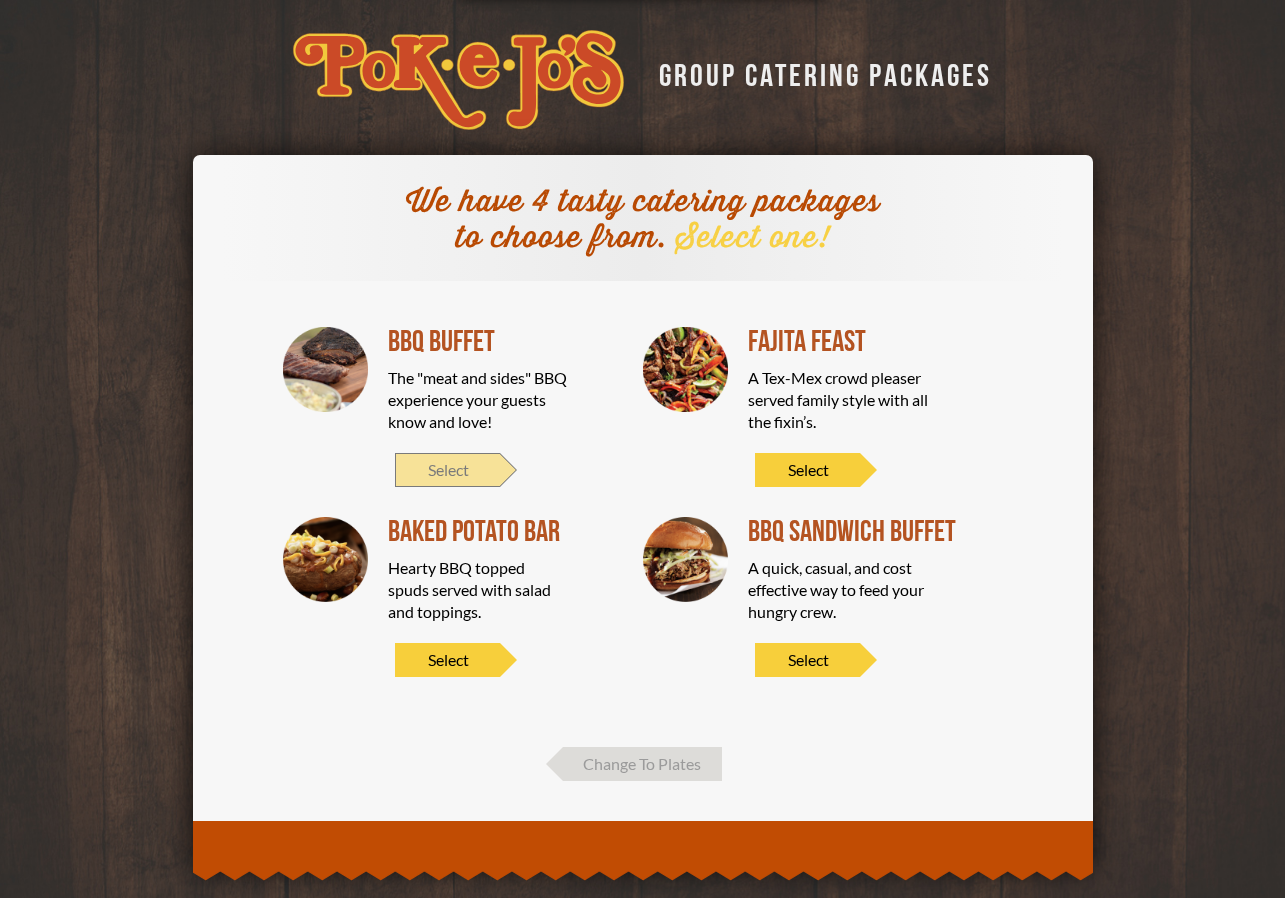 click on "Select" at bounding box center [447, 470] 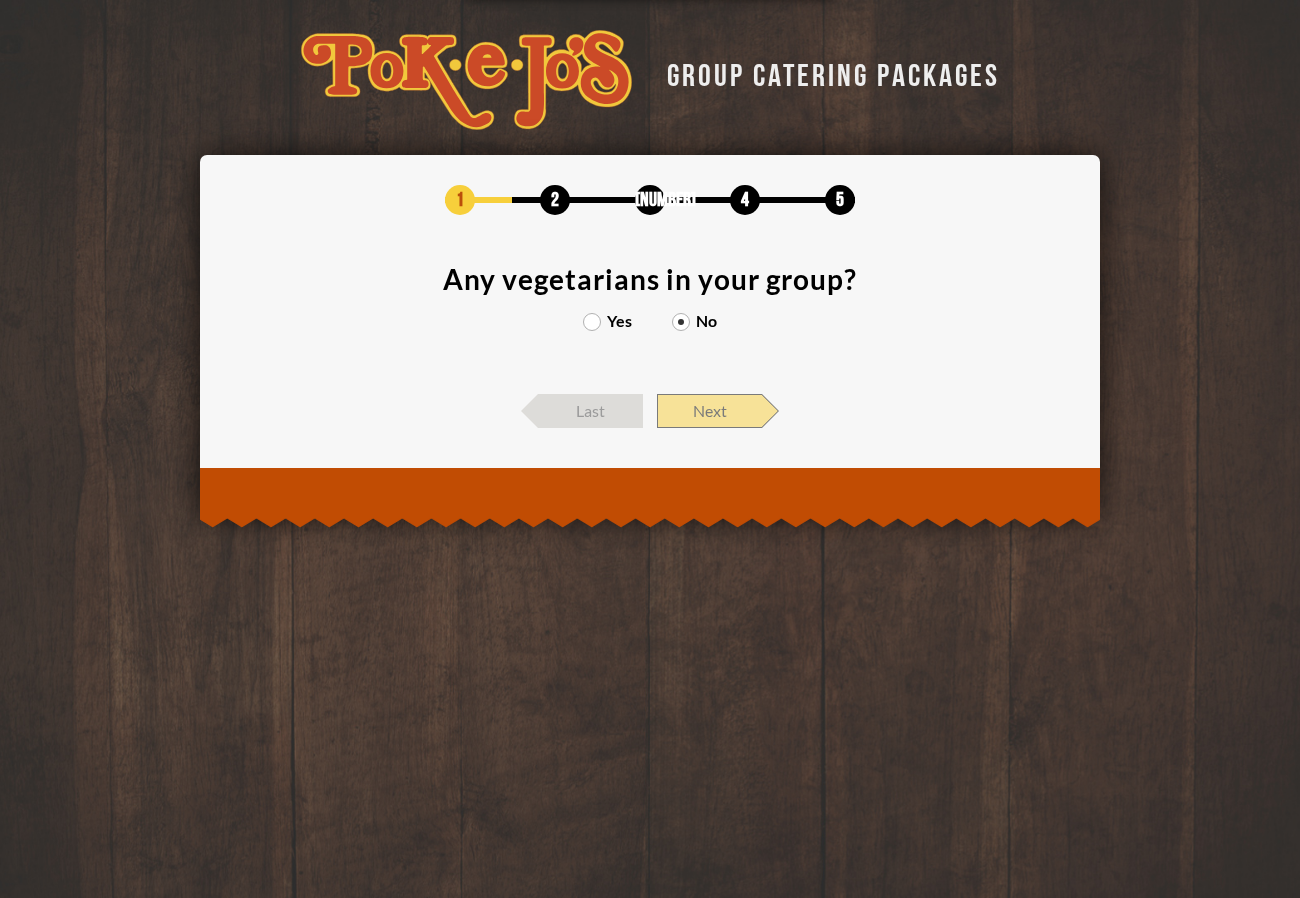 click on "Next" at bounding box center [709, 411] 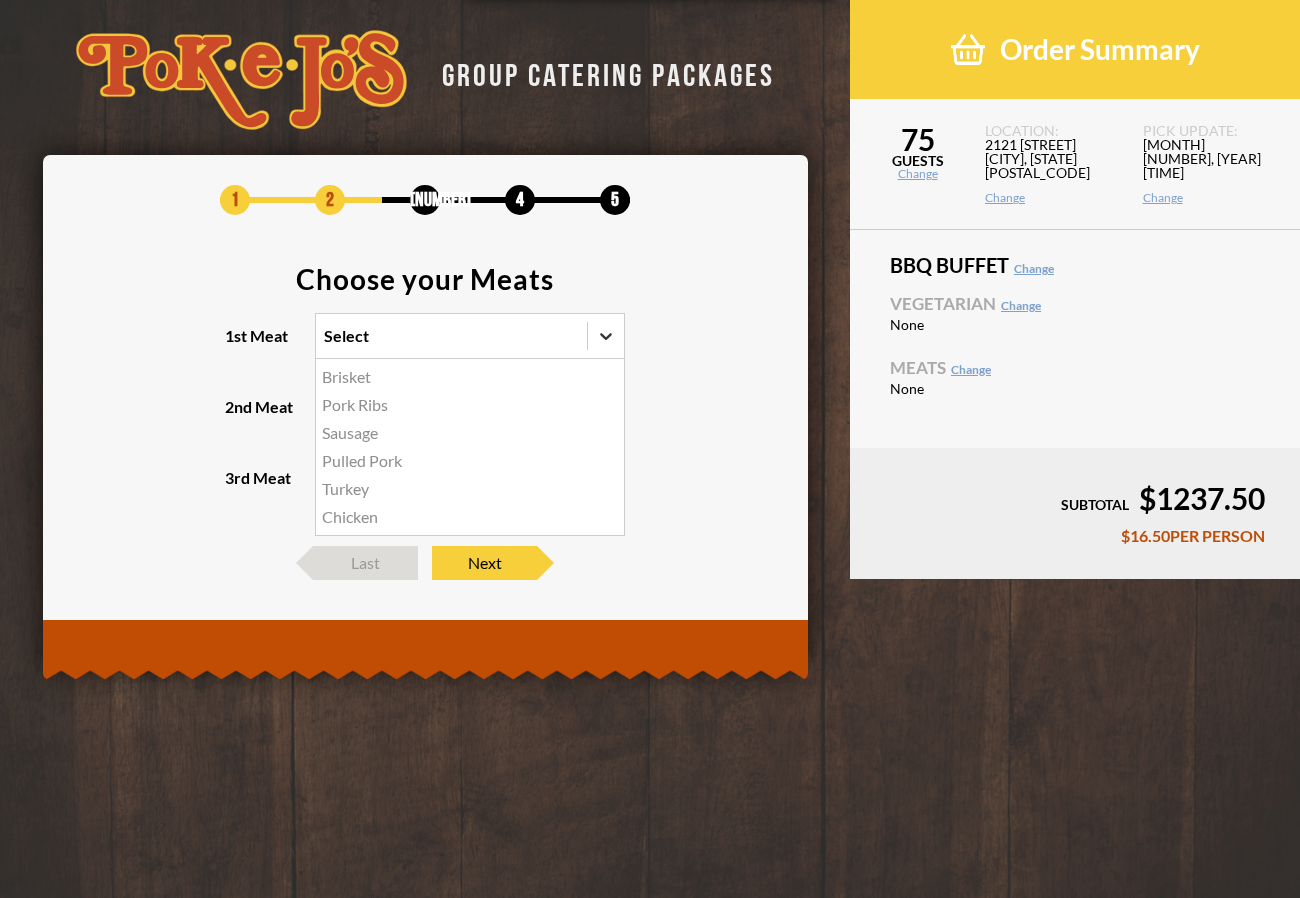 click 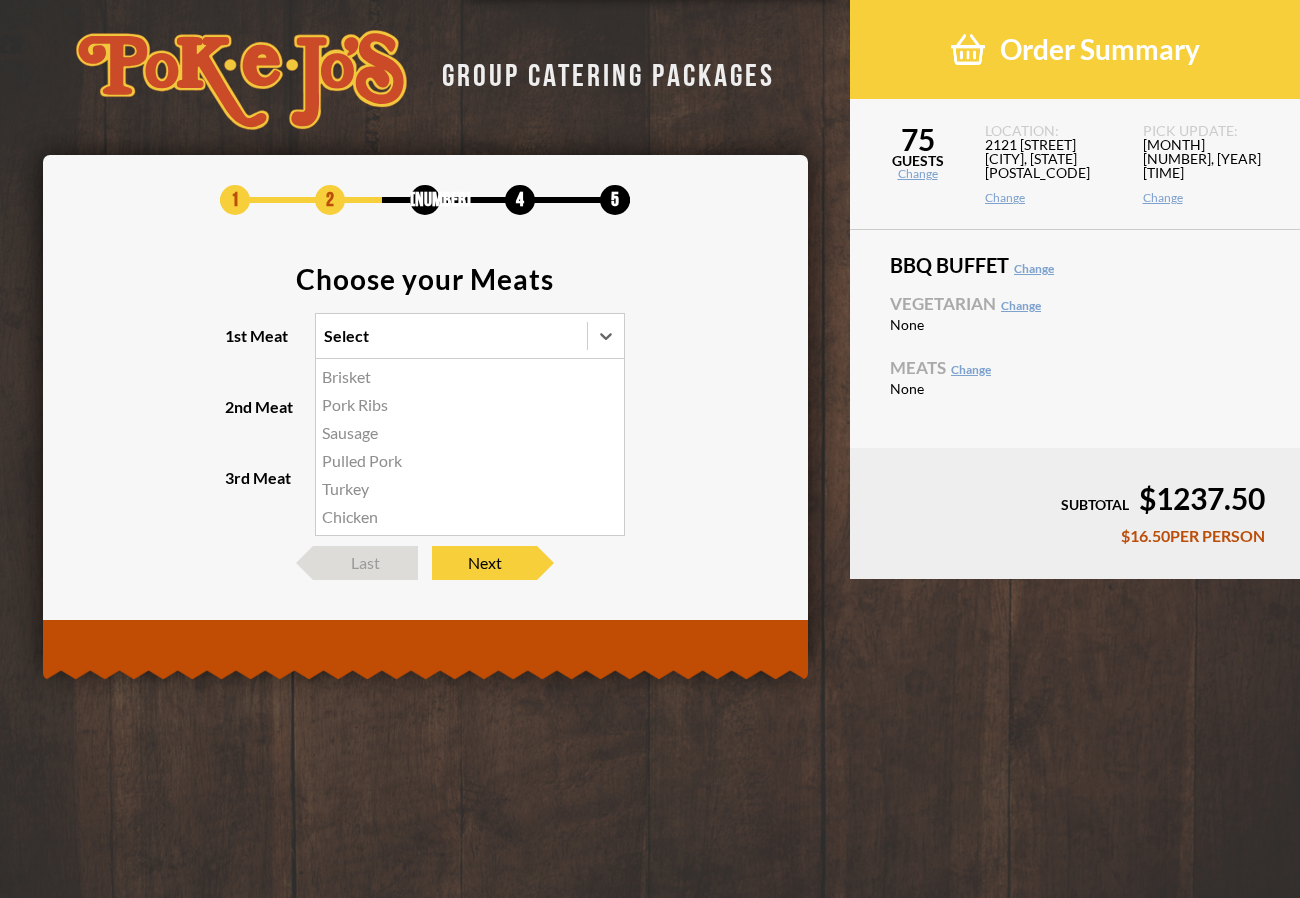 click on "Brisket" at bounding box center (470, 377) 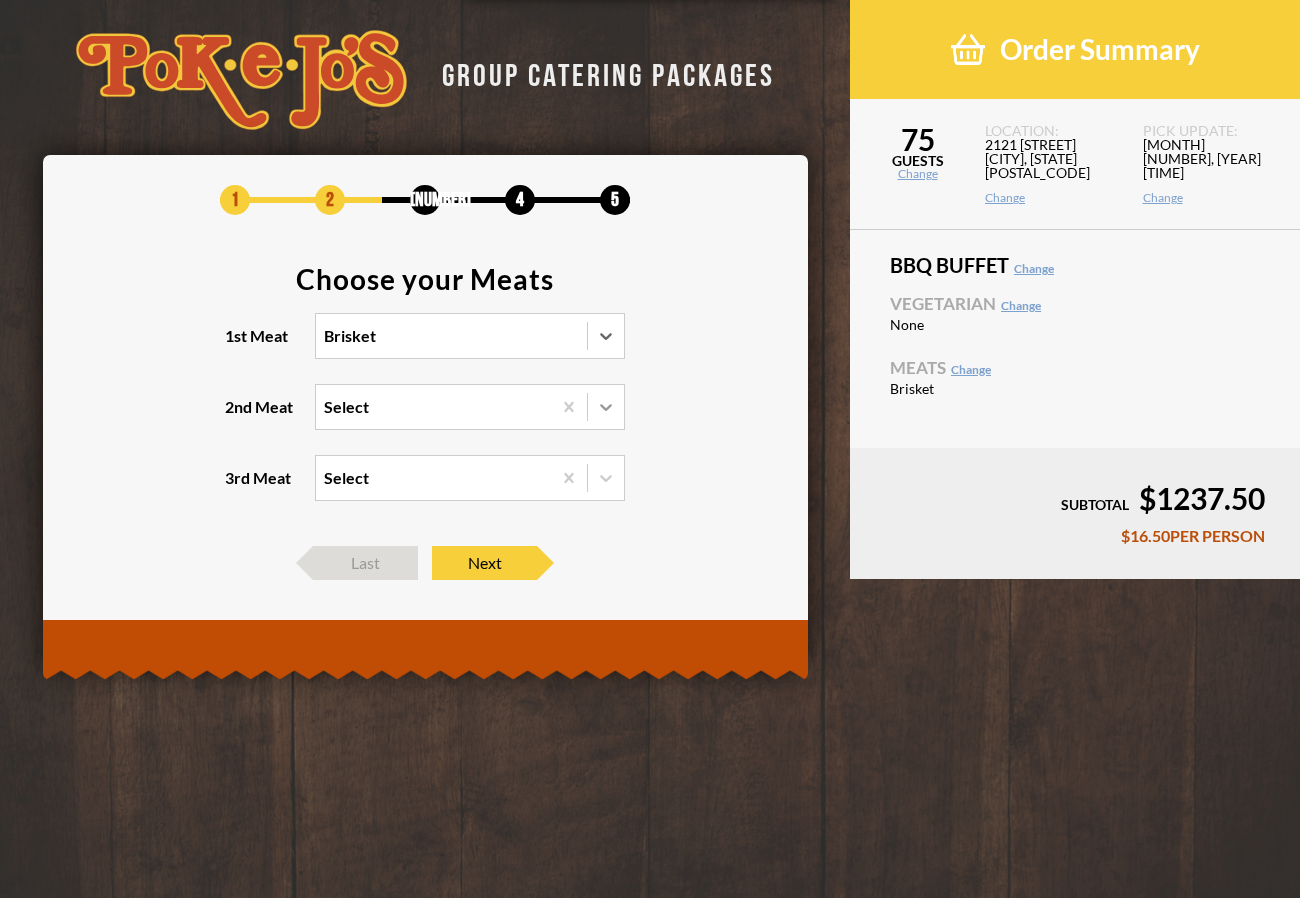 click 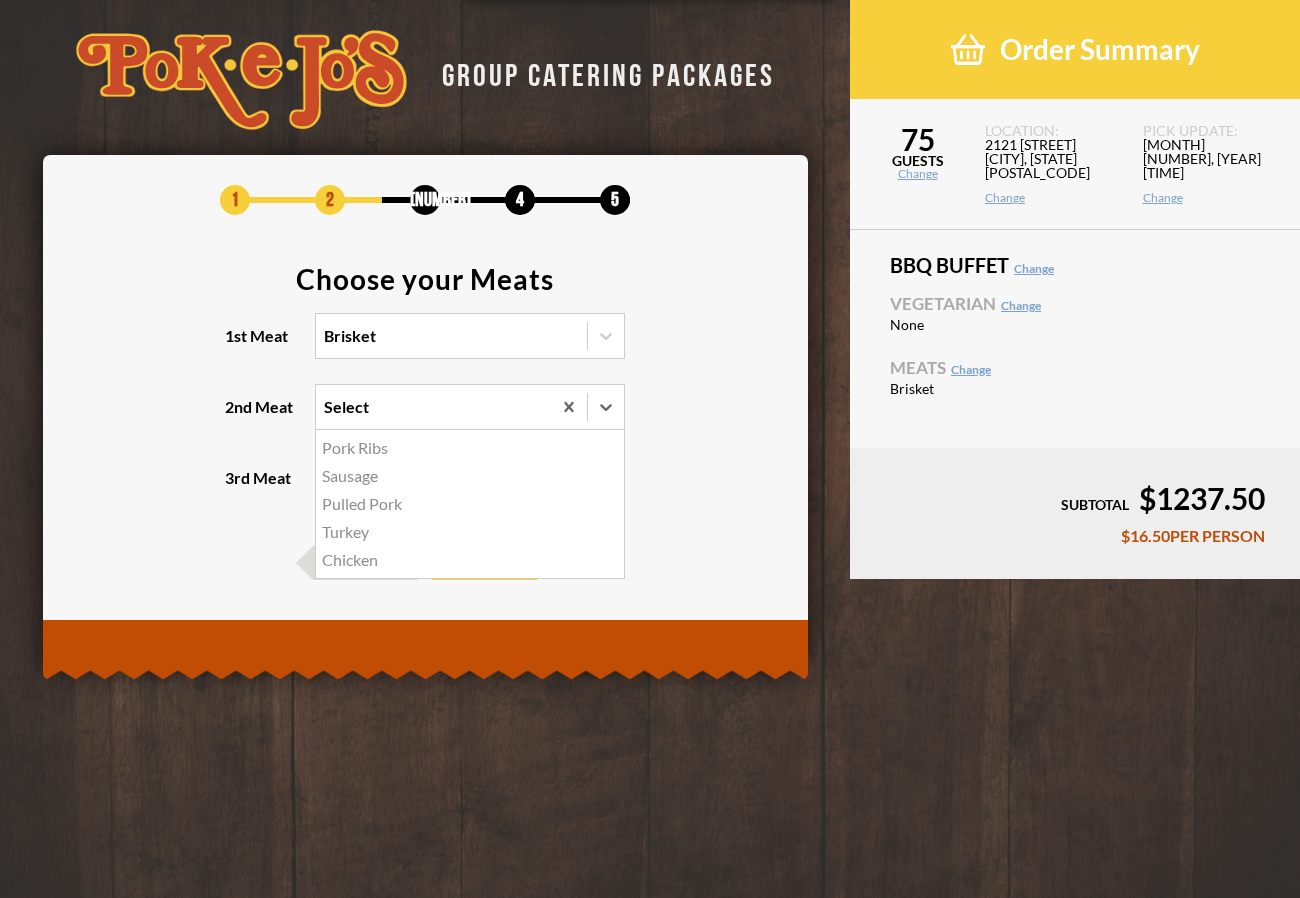 click on "Pork Ribs" at bounding box center (470, 448) 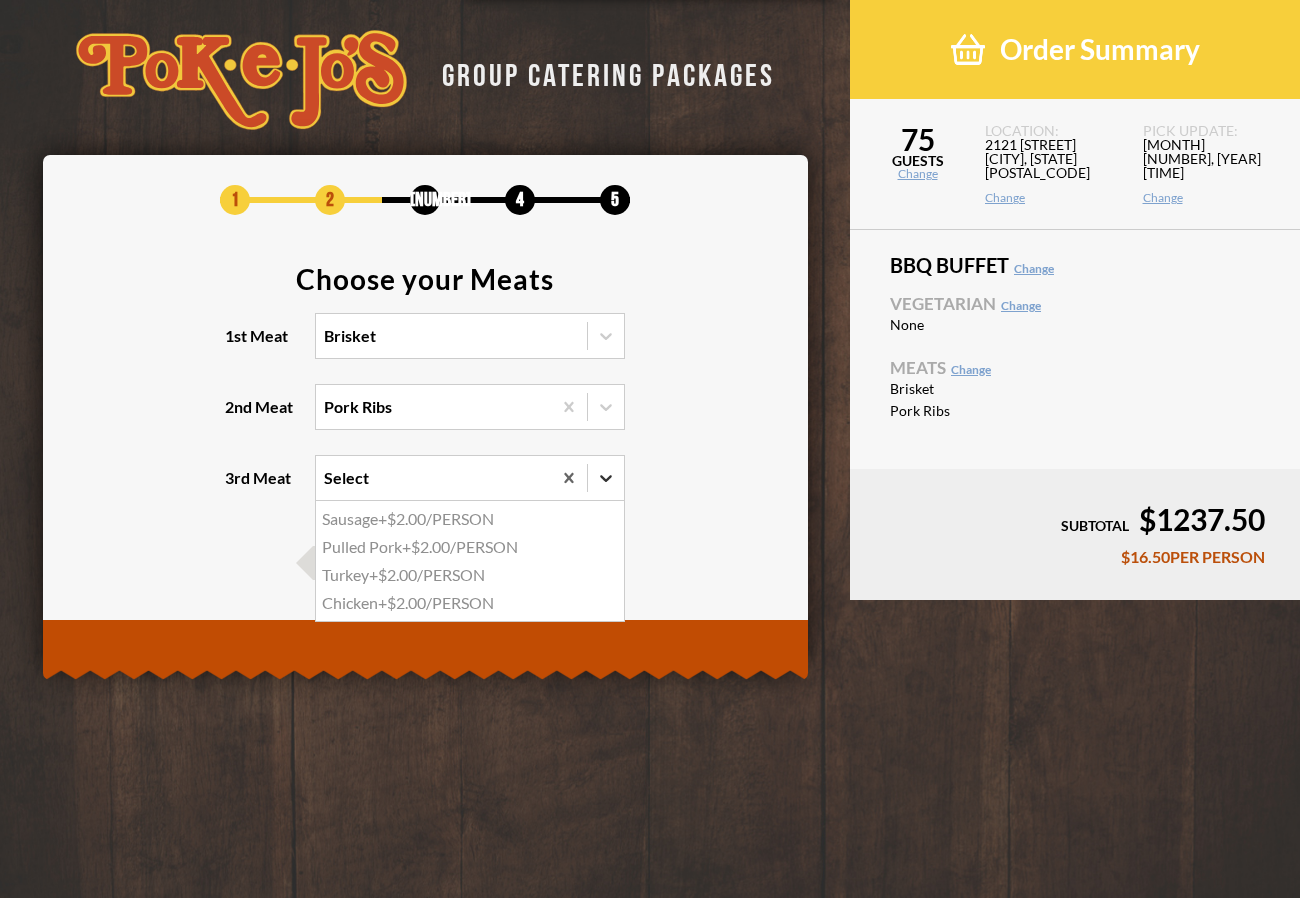 click 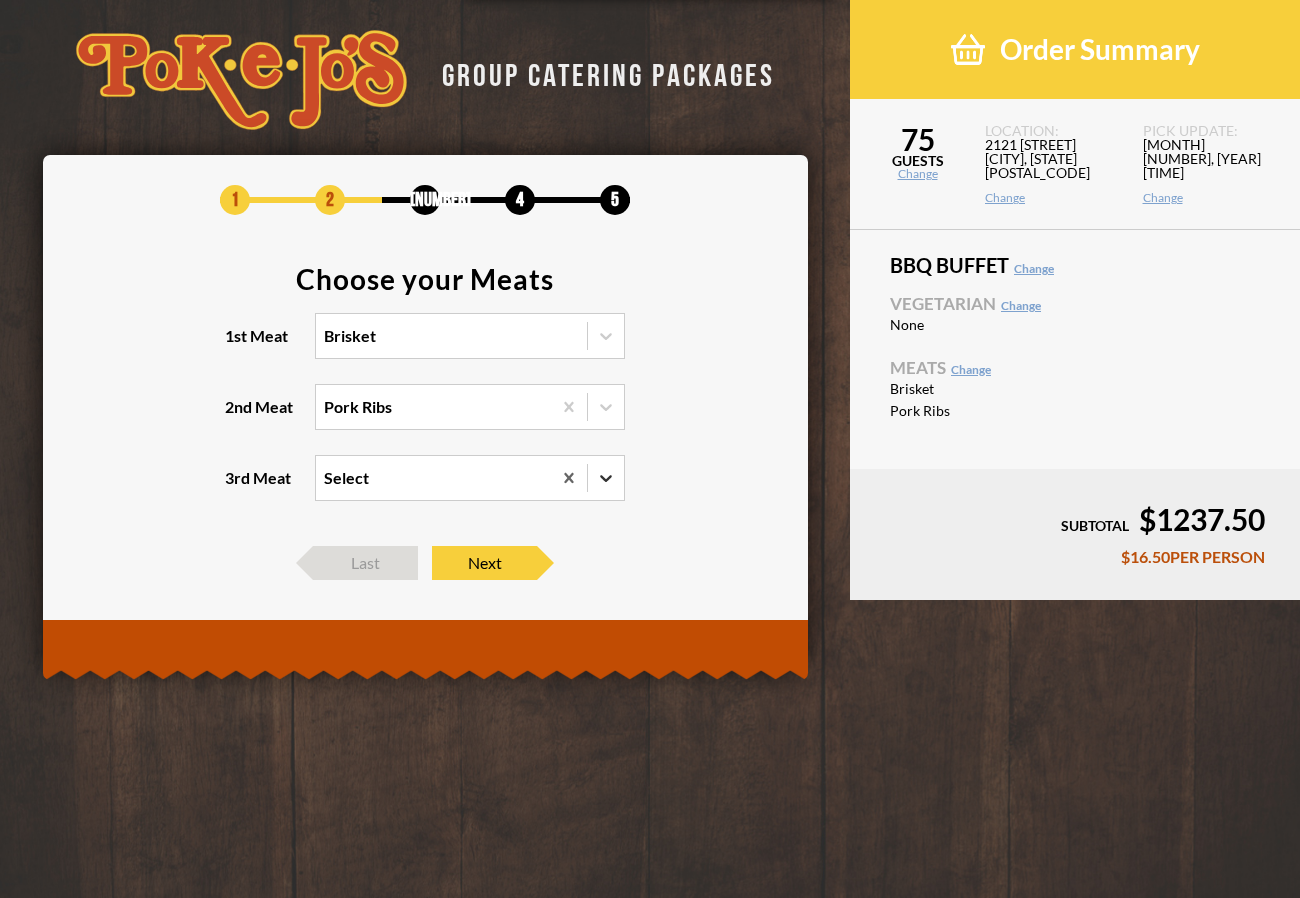 click 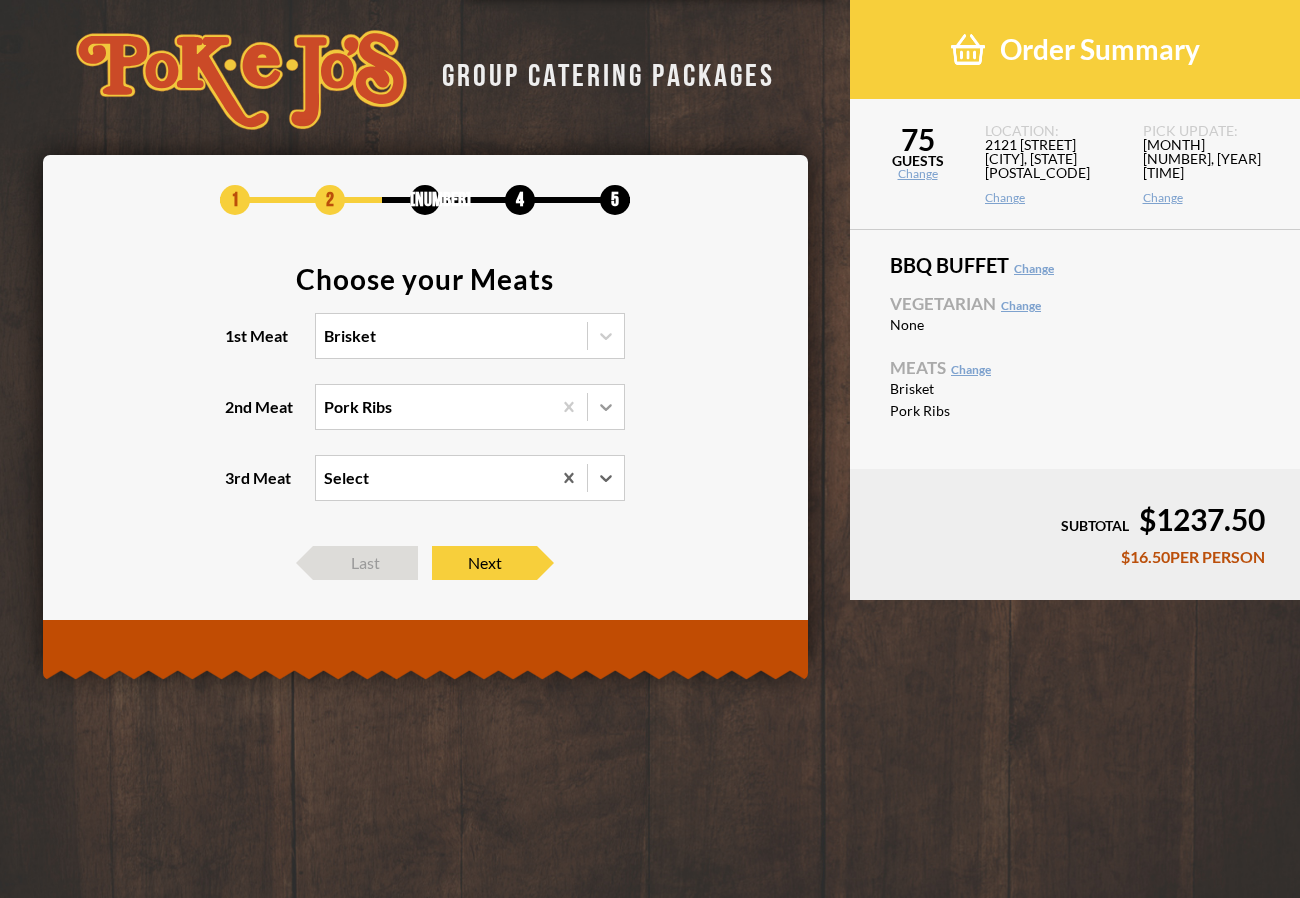 click 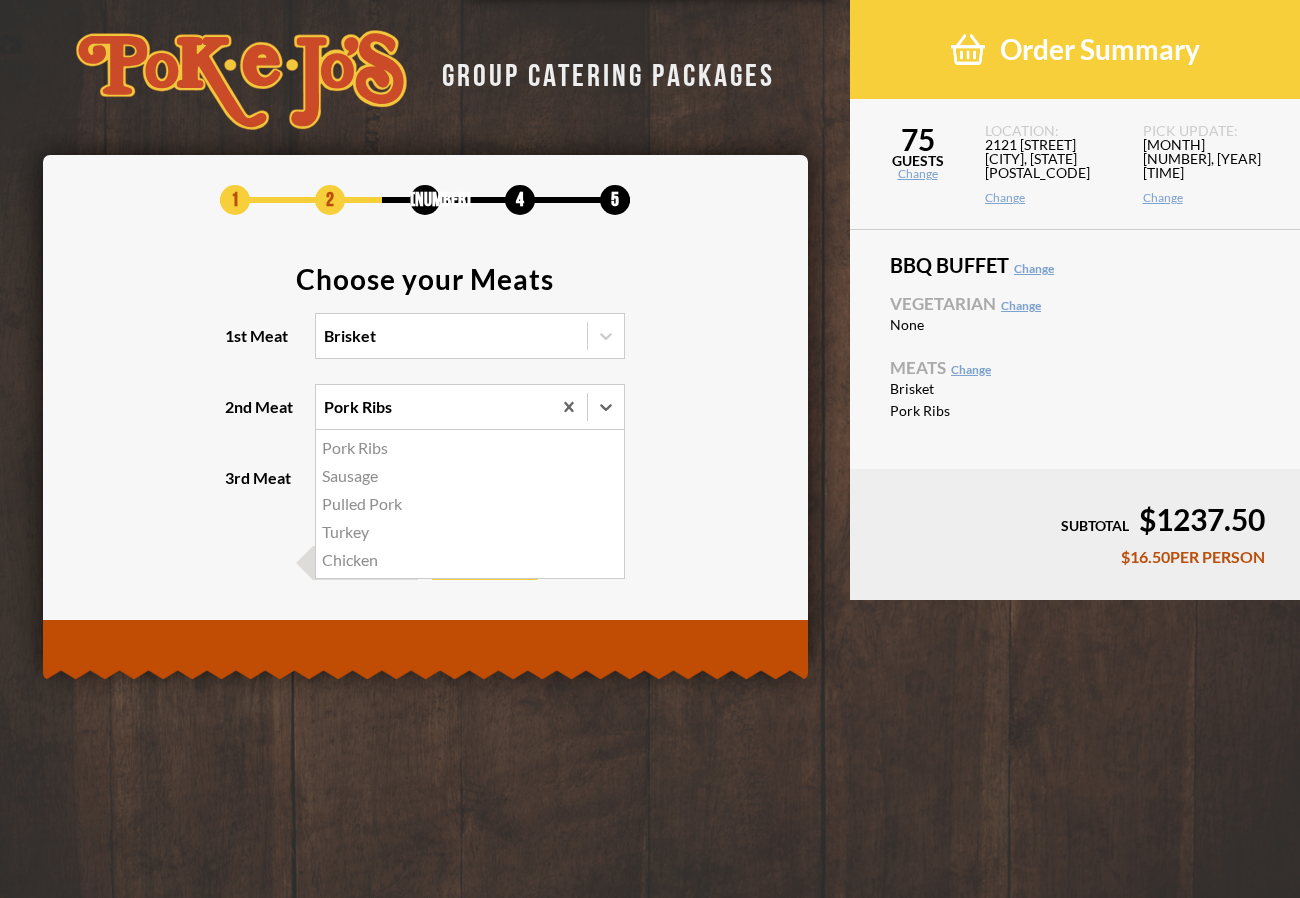 click on "Sausage" at bounding box center [470, 476] 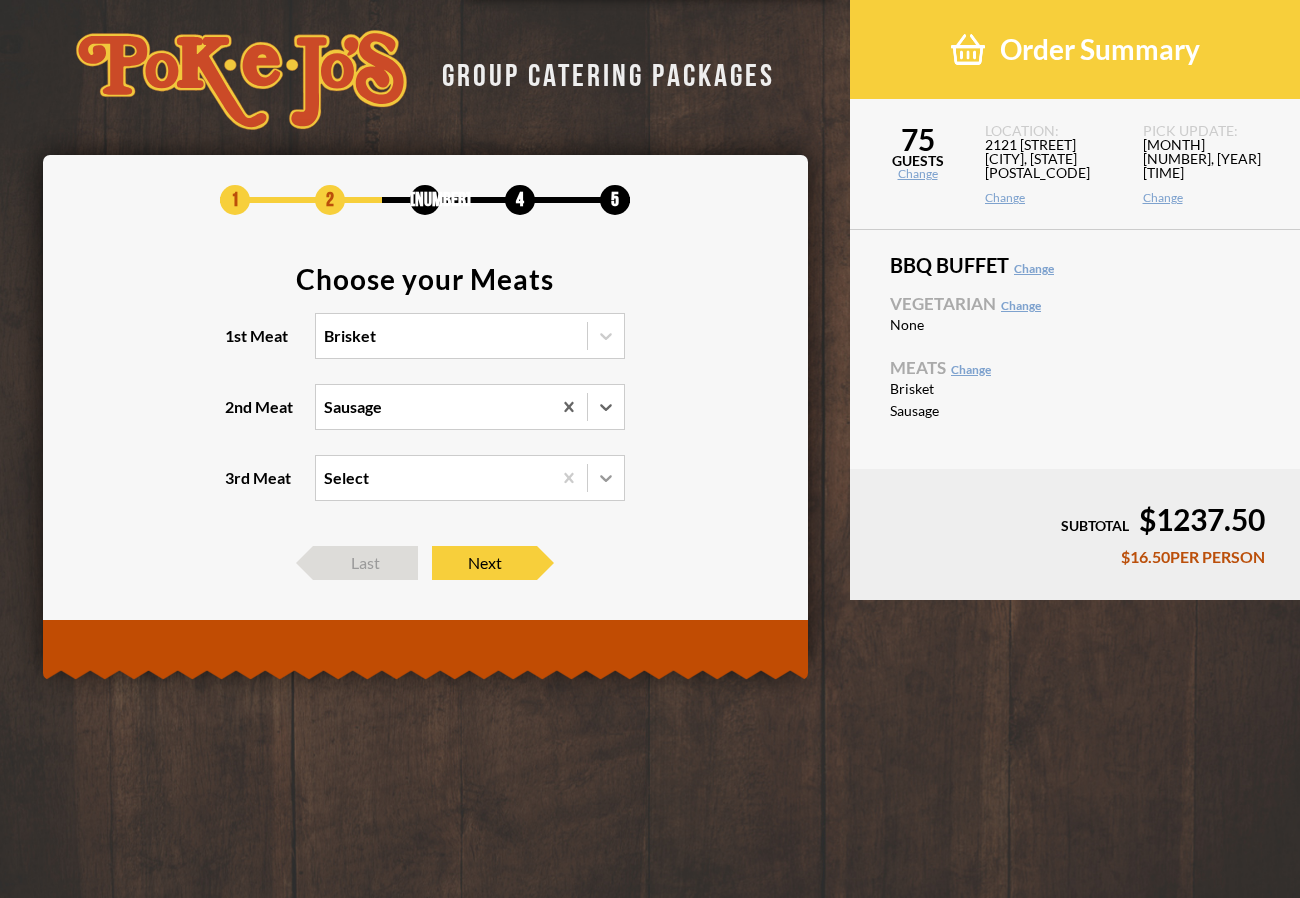 click 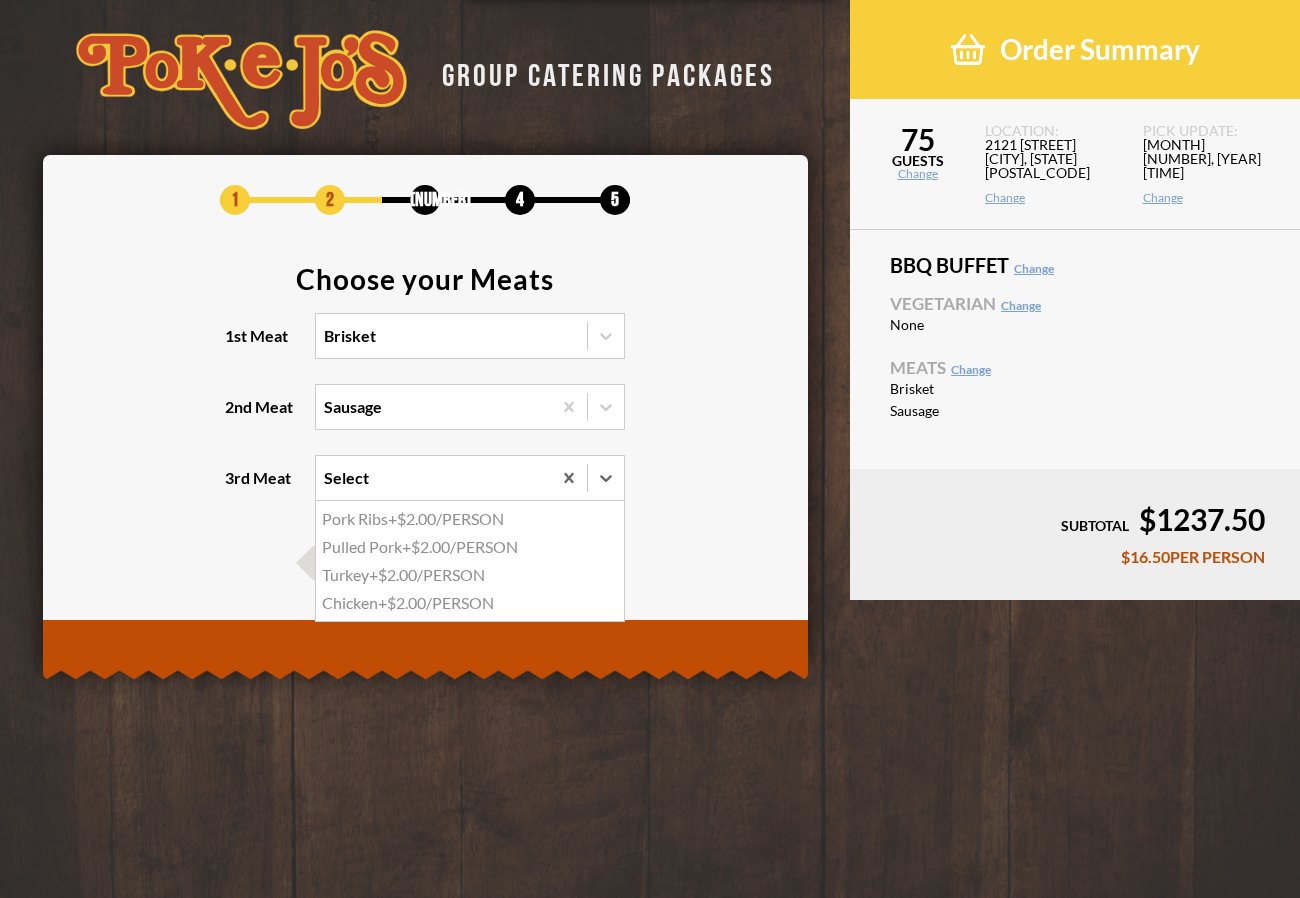 click on "Pork Ribs  +$2.00/PERSON" at bounding box center [470, 519] 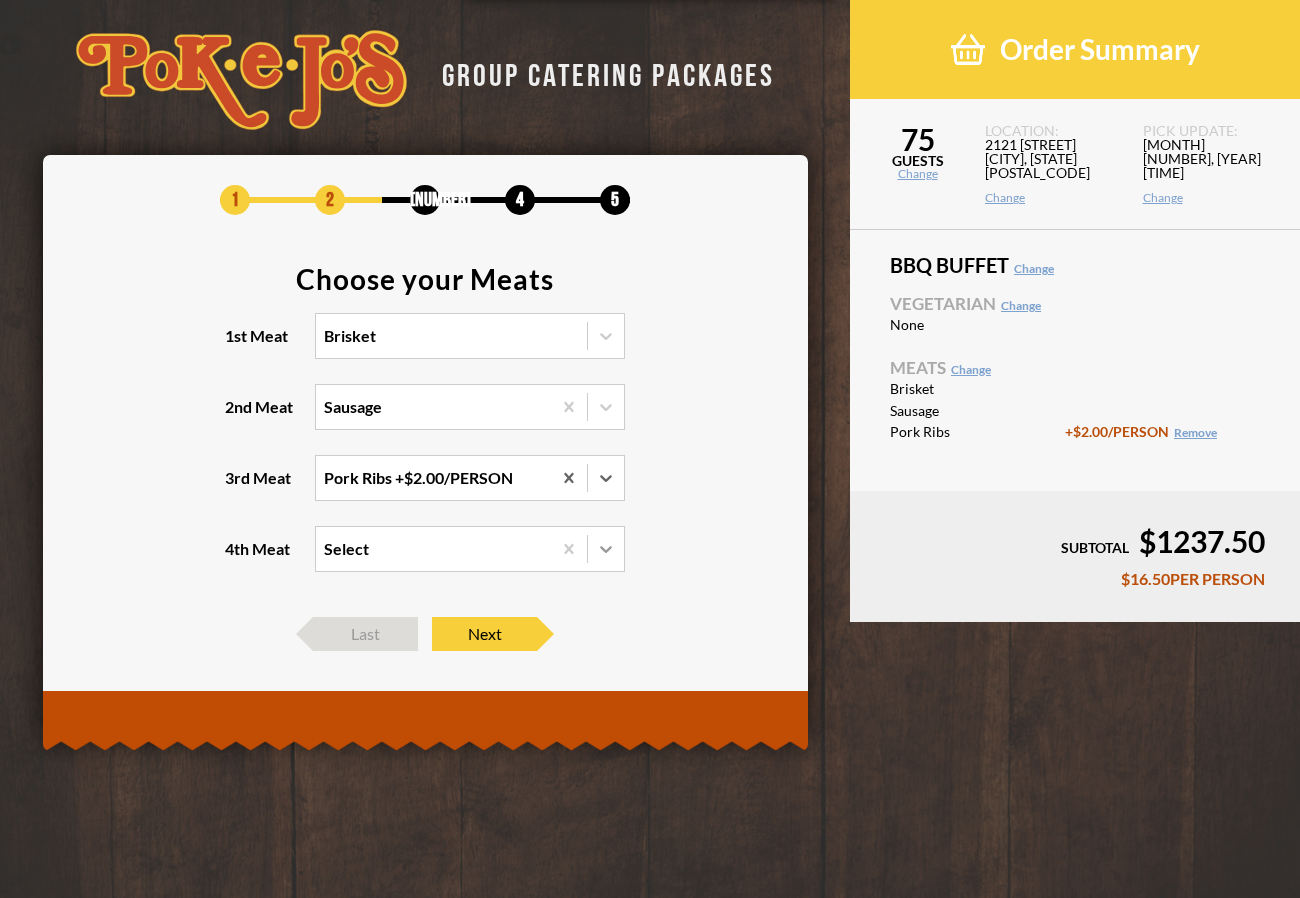click 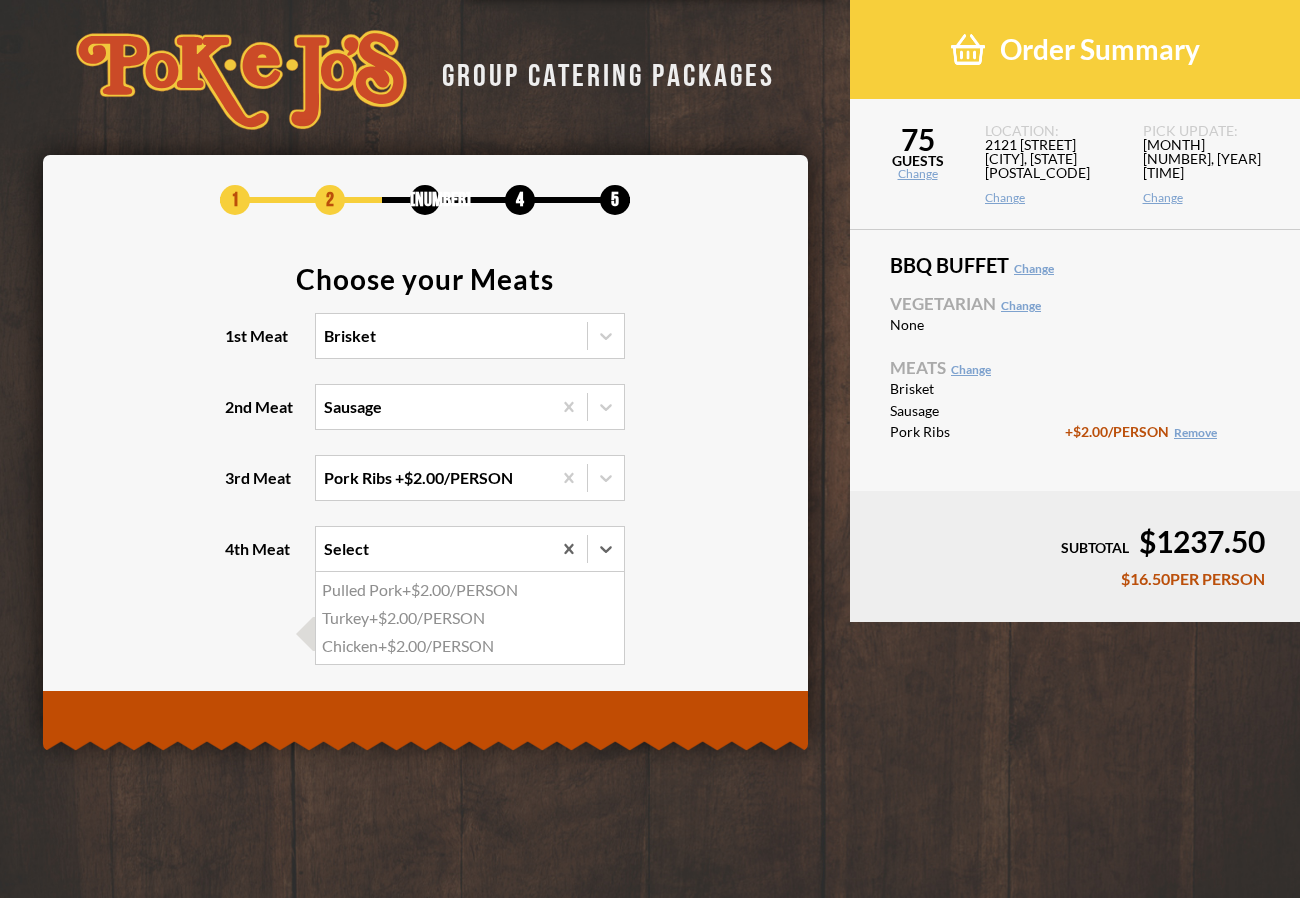 click on "Turkey  +$2.00/PERSON" at bounding box center (470, 618) 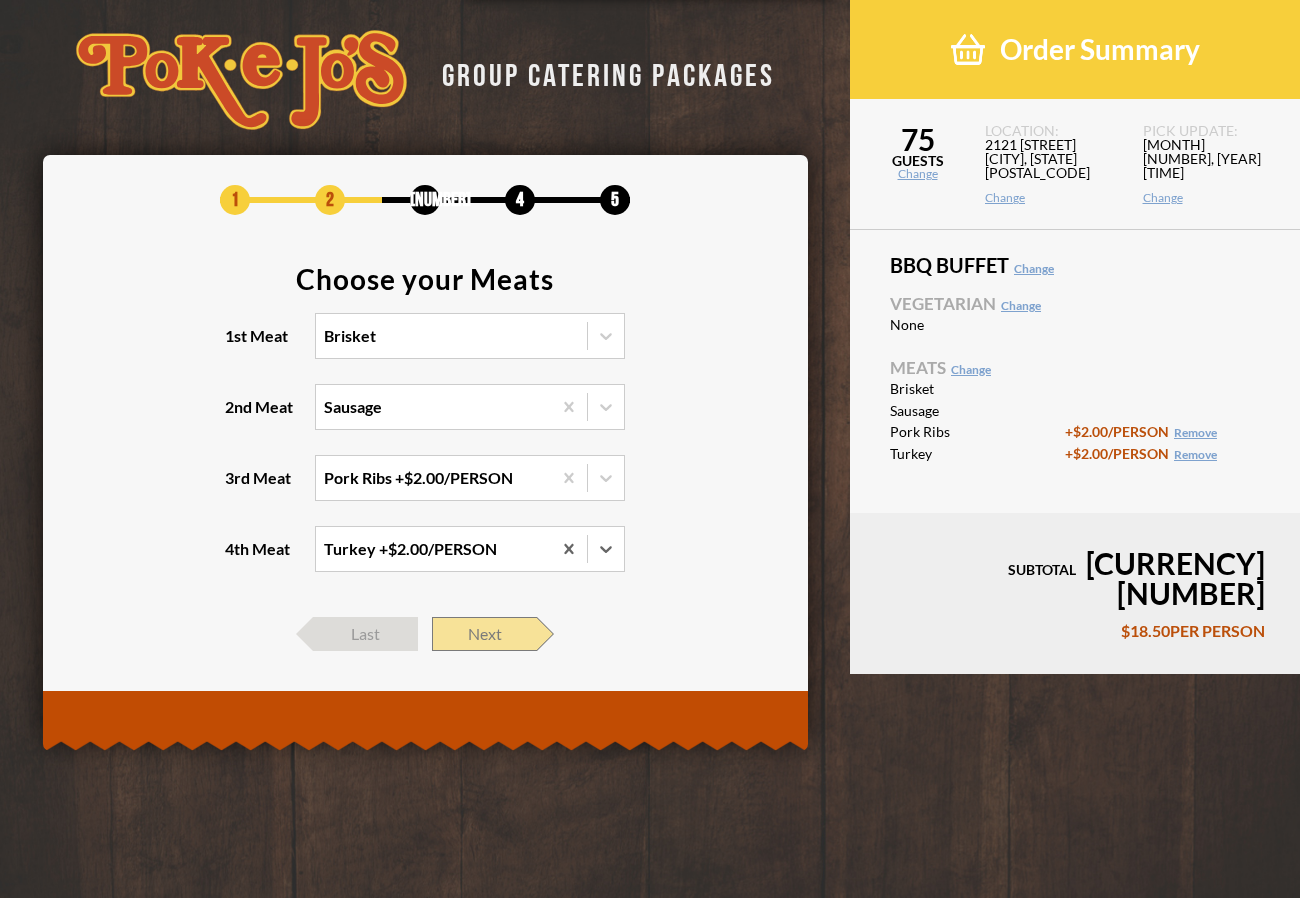 click on "Next" at bounding box center (484, 634) 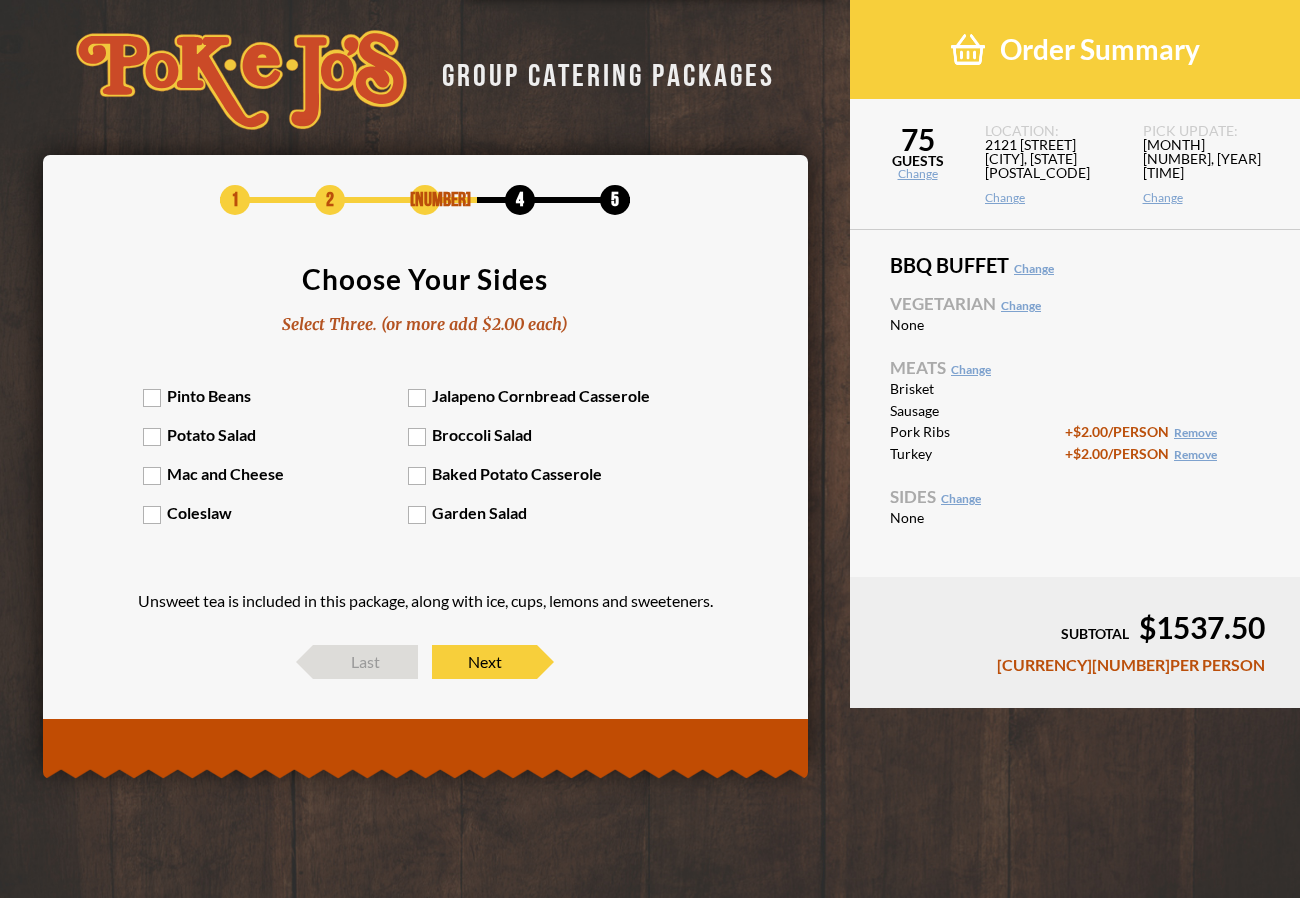 click on "Pinto Beans" at bounding box center [276, 395] 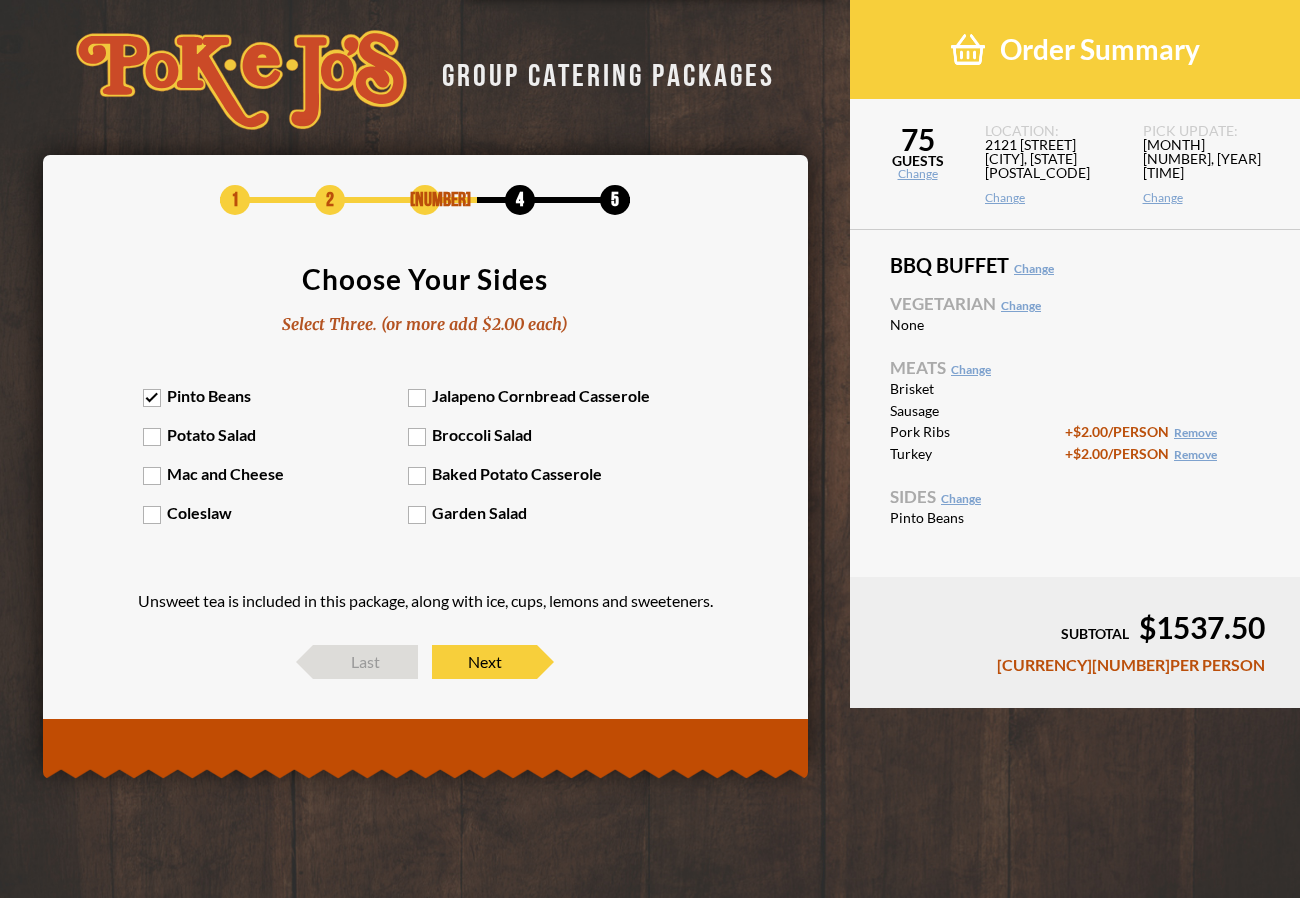 click on "Potato Salad" at bounding box center (276, 434) 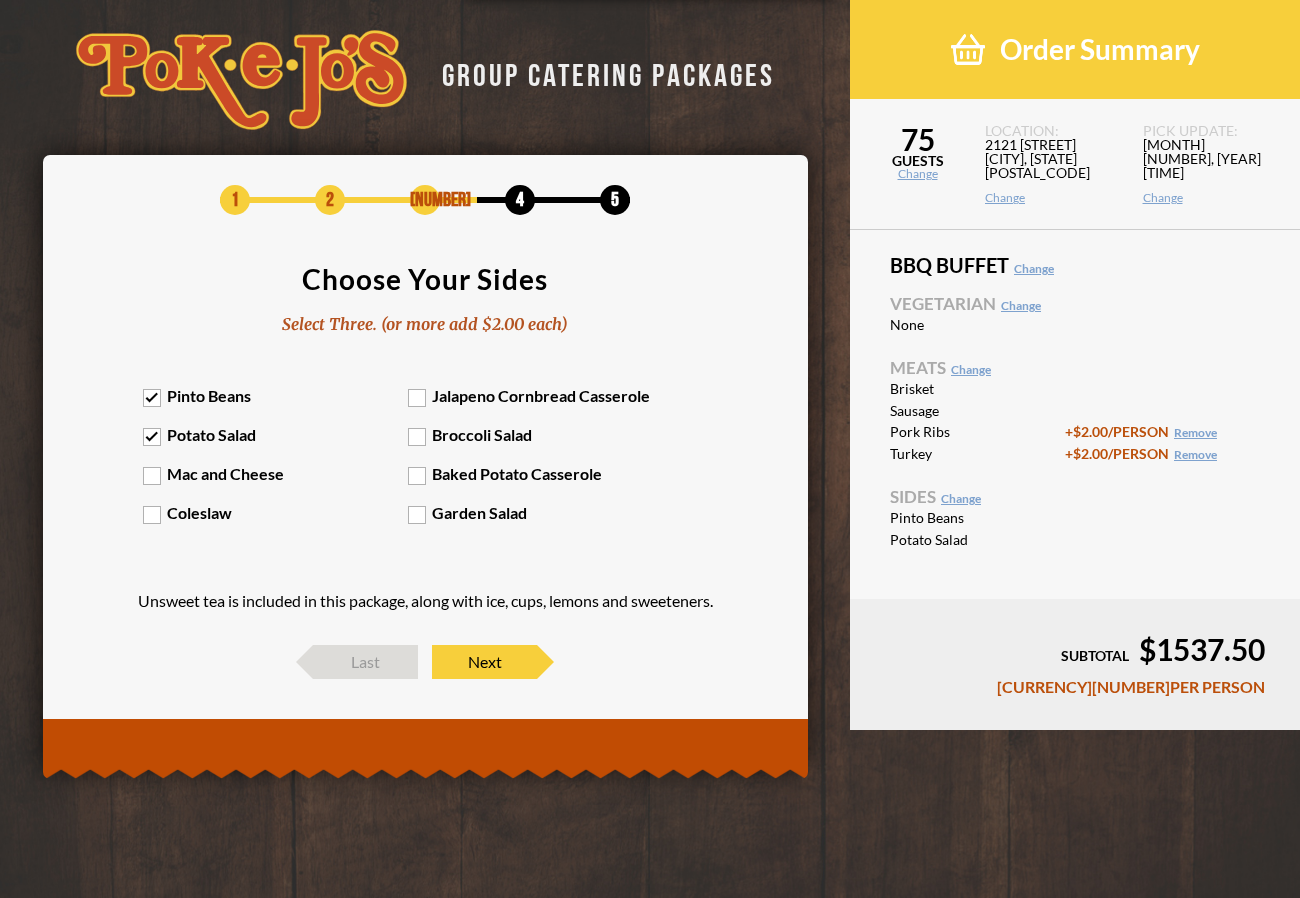 click on "Coleslaw" at bounding box center [276, 512] 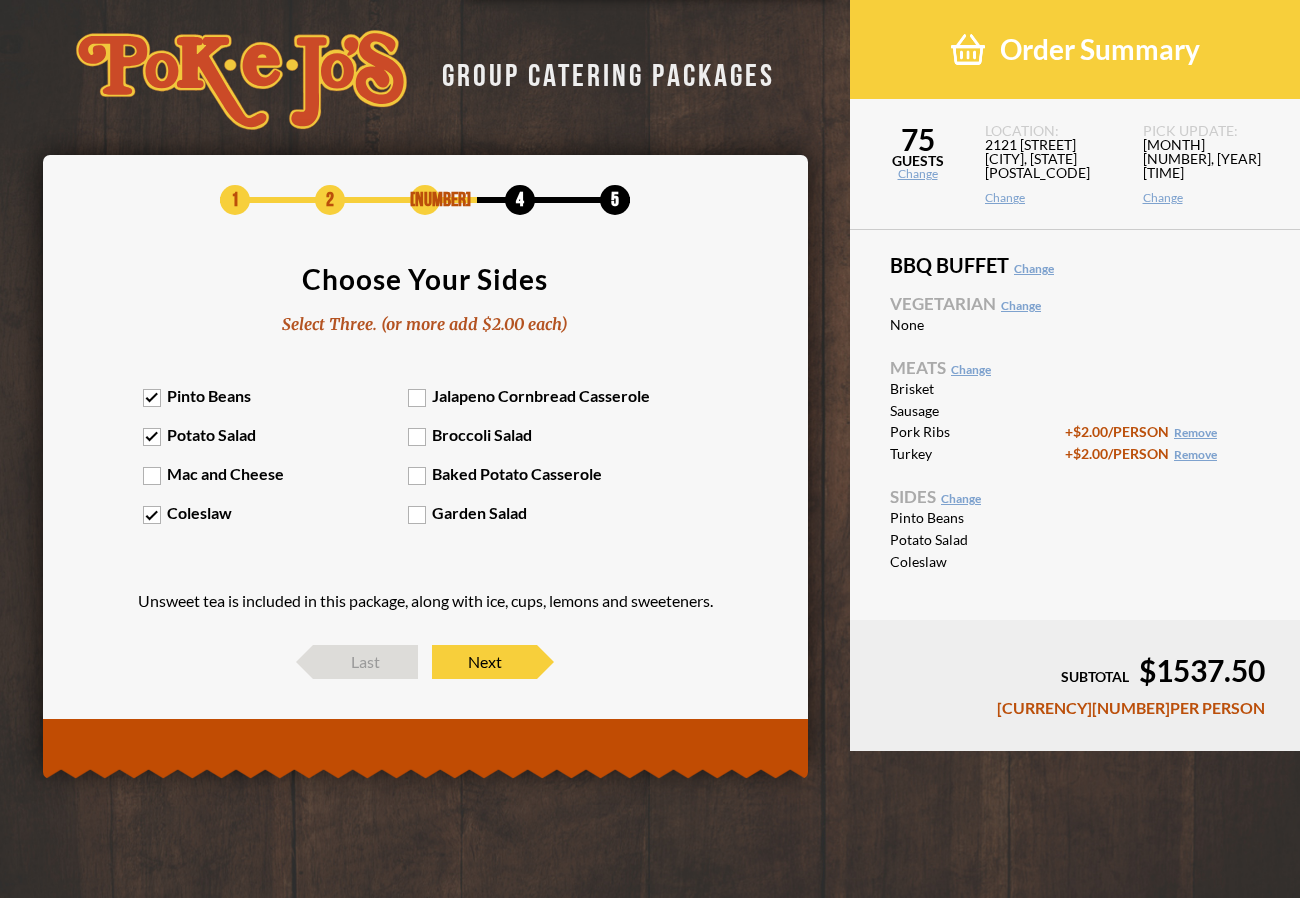 click on "Jalapeno Cornbread Casserole" at bounding box center (541, 395) 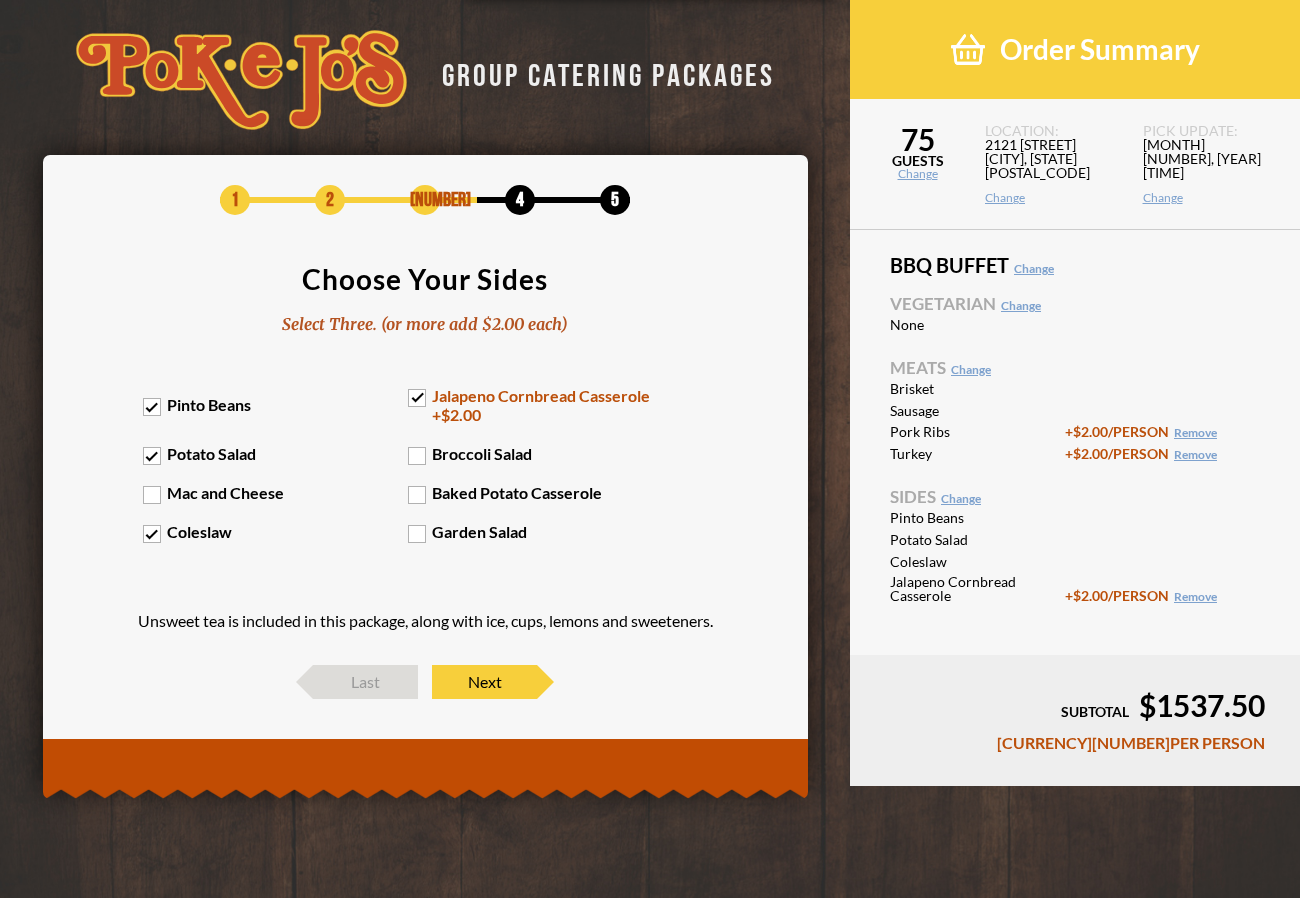 click on "Jalapeno Cornbread Casserole   +$2.00" at bounding box center [541, 405] 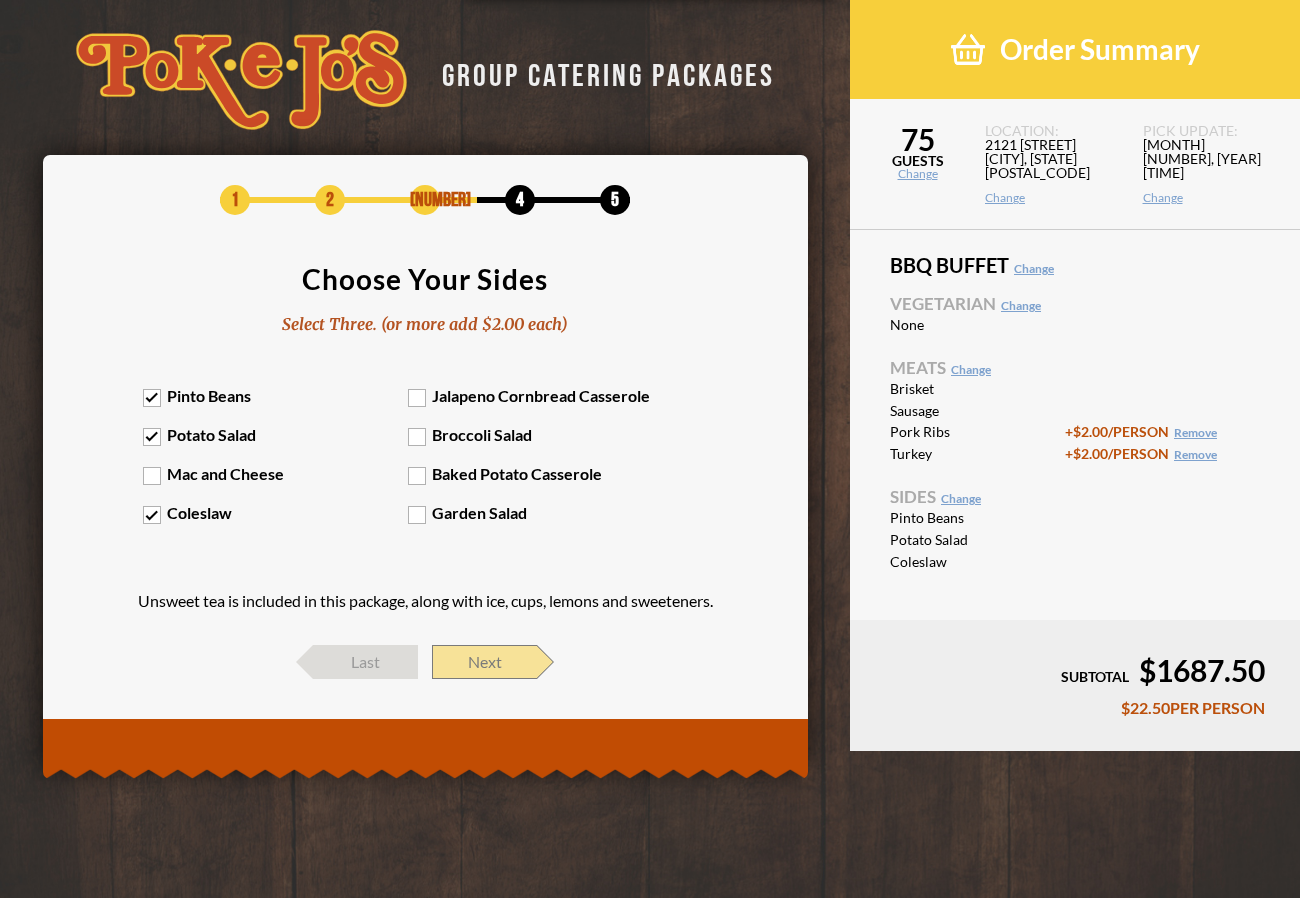 click on "Next" at bounding box center [484, 662] 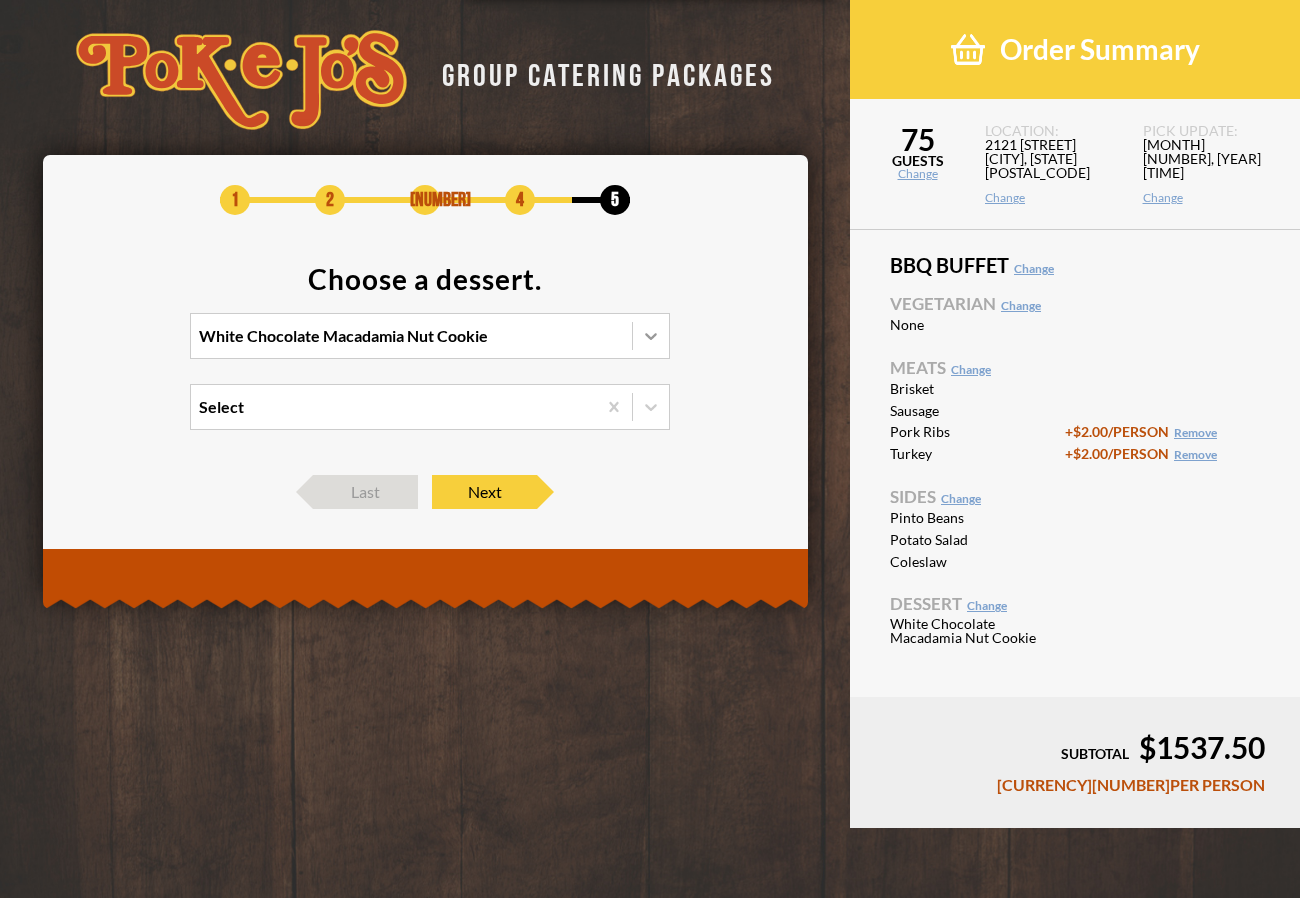 click 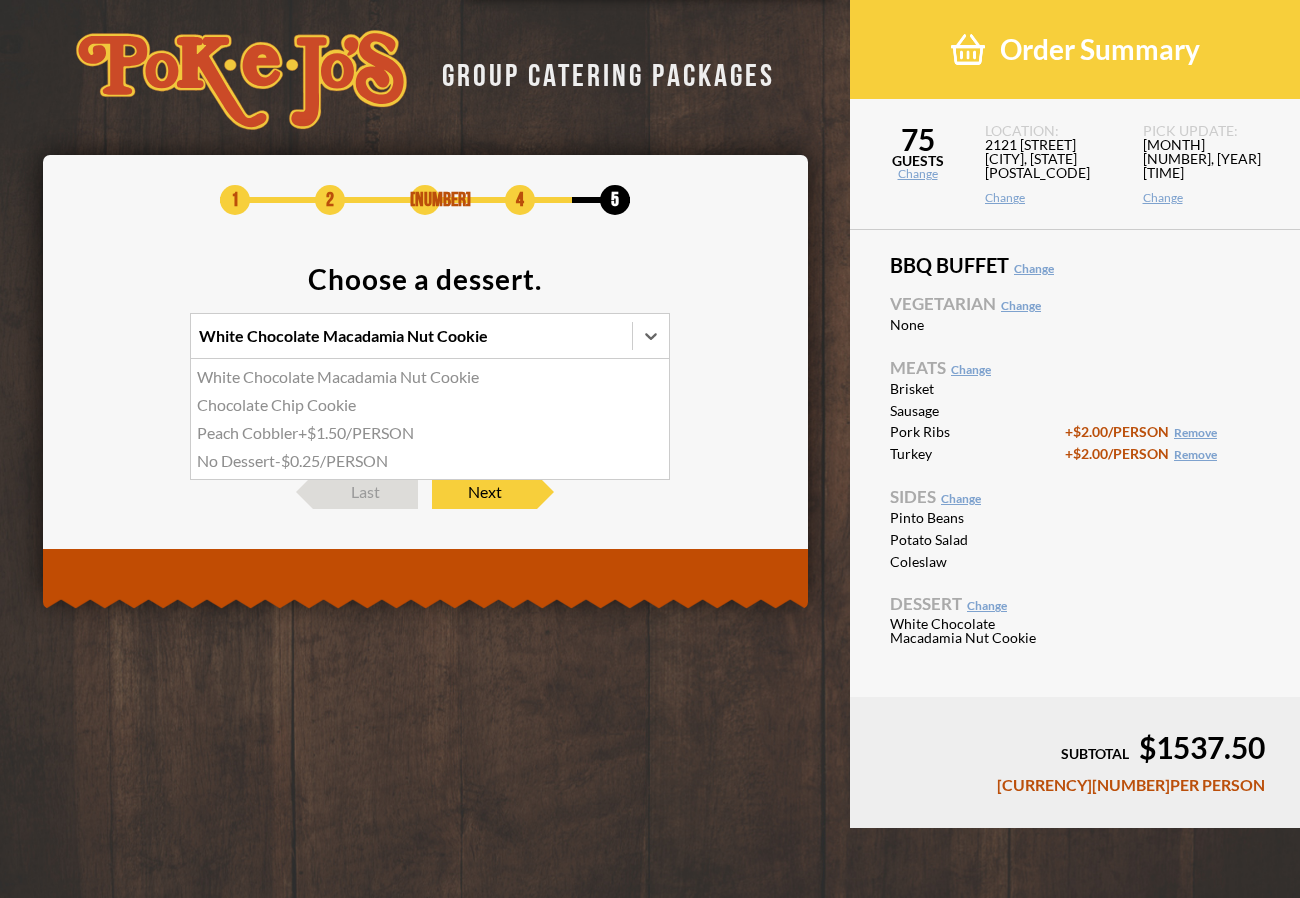 click on "No Dessert  -$0.25/PERSON" at bounding box center (430, 461) 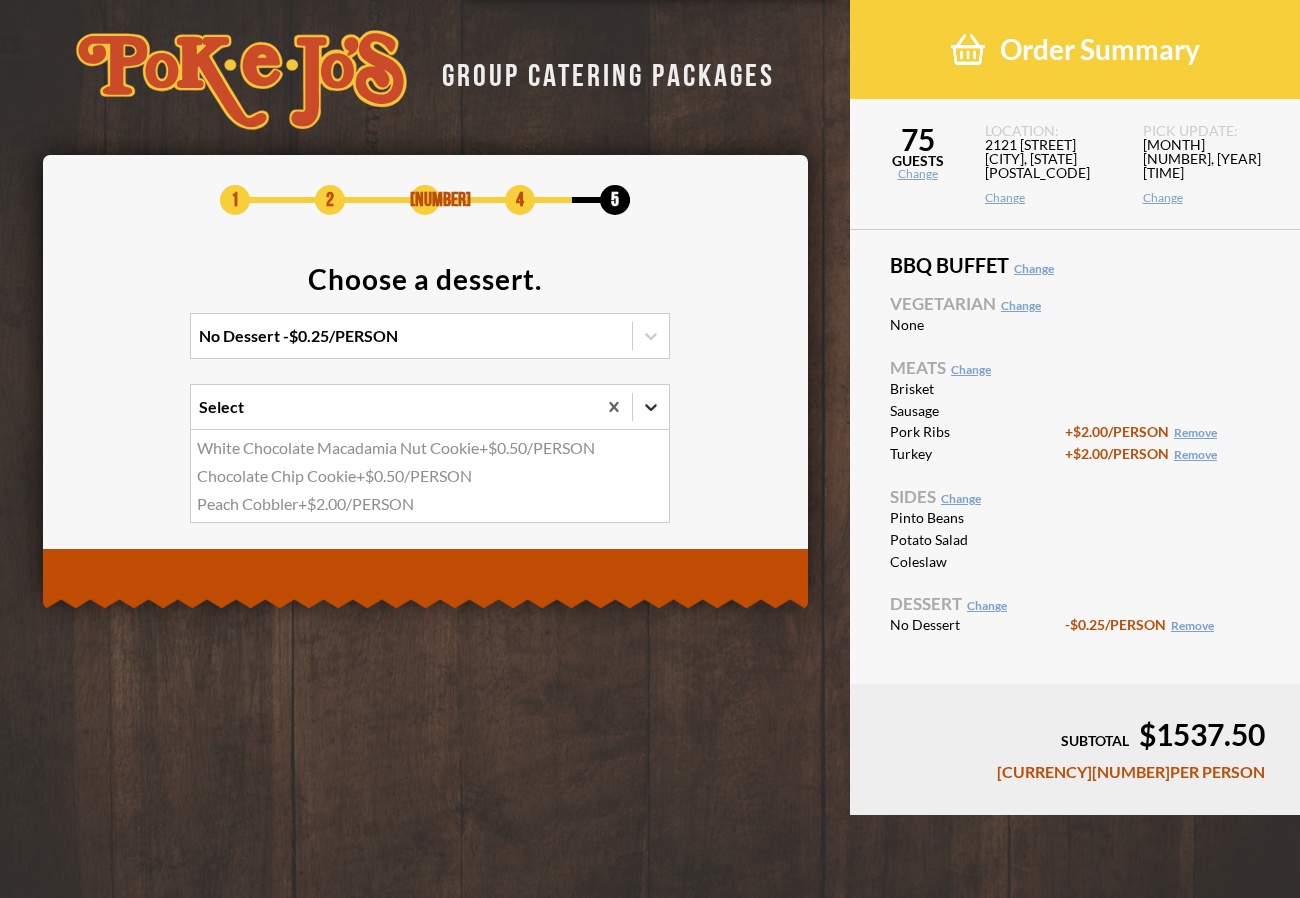 click 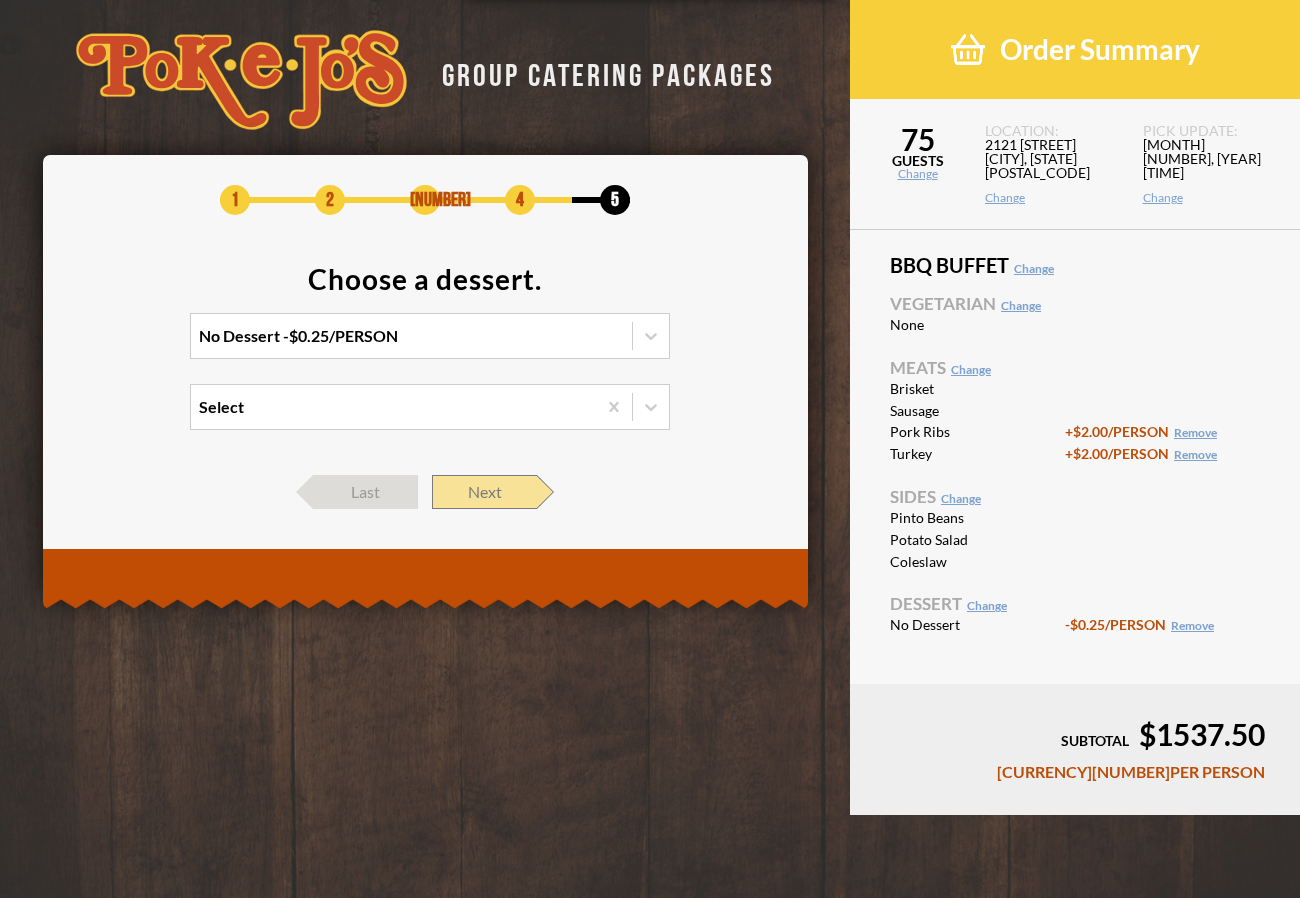 click on "Next" at bounding box center (484, 492) 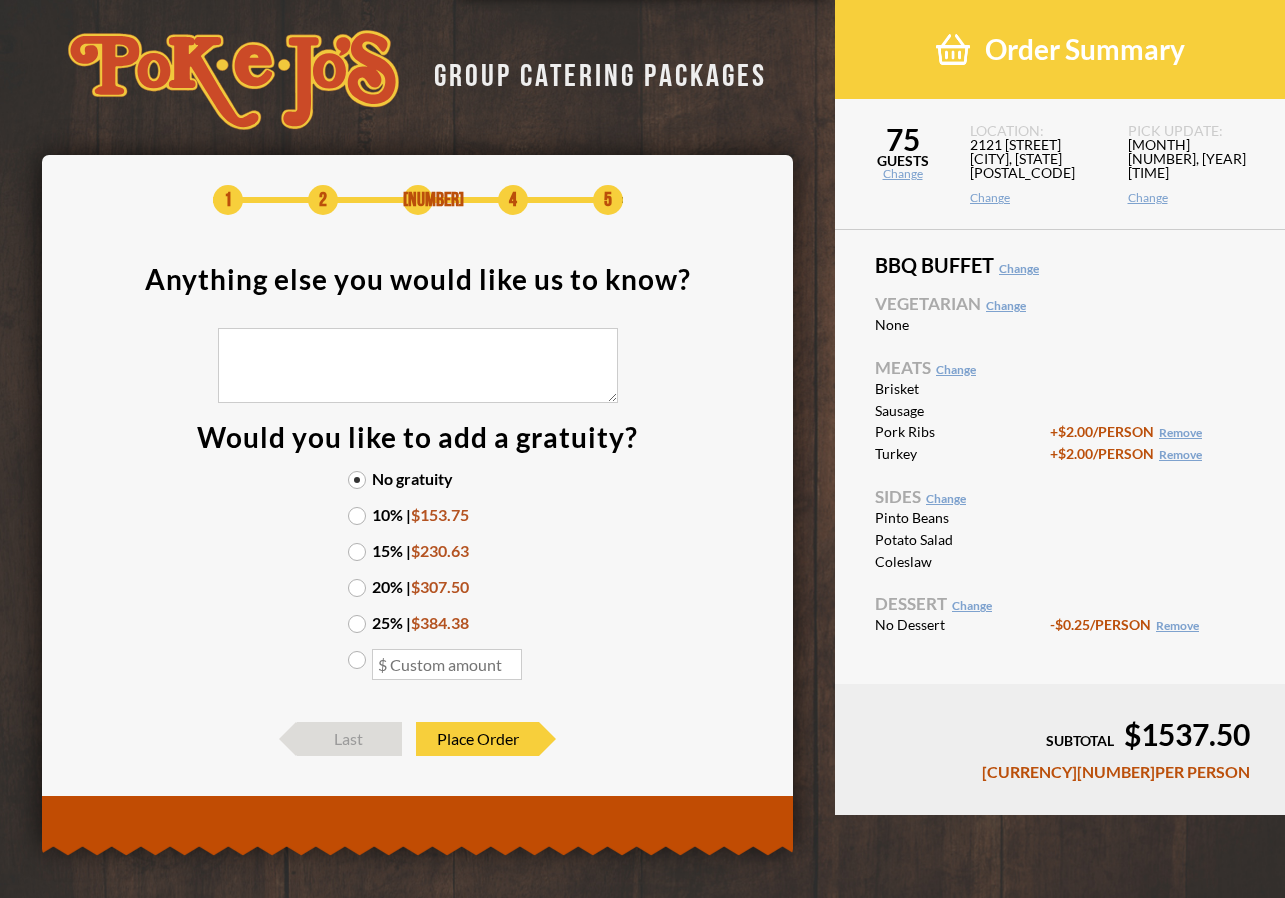 click on "10% |  $153.75" at bounding box center (418, 515) 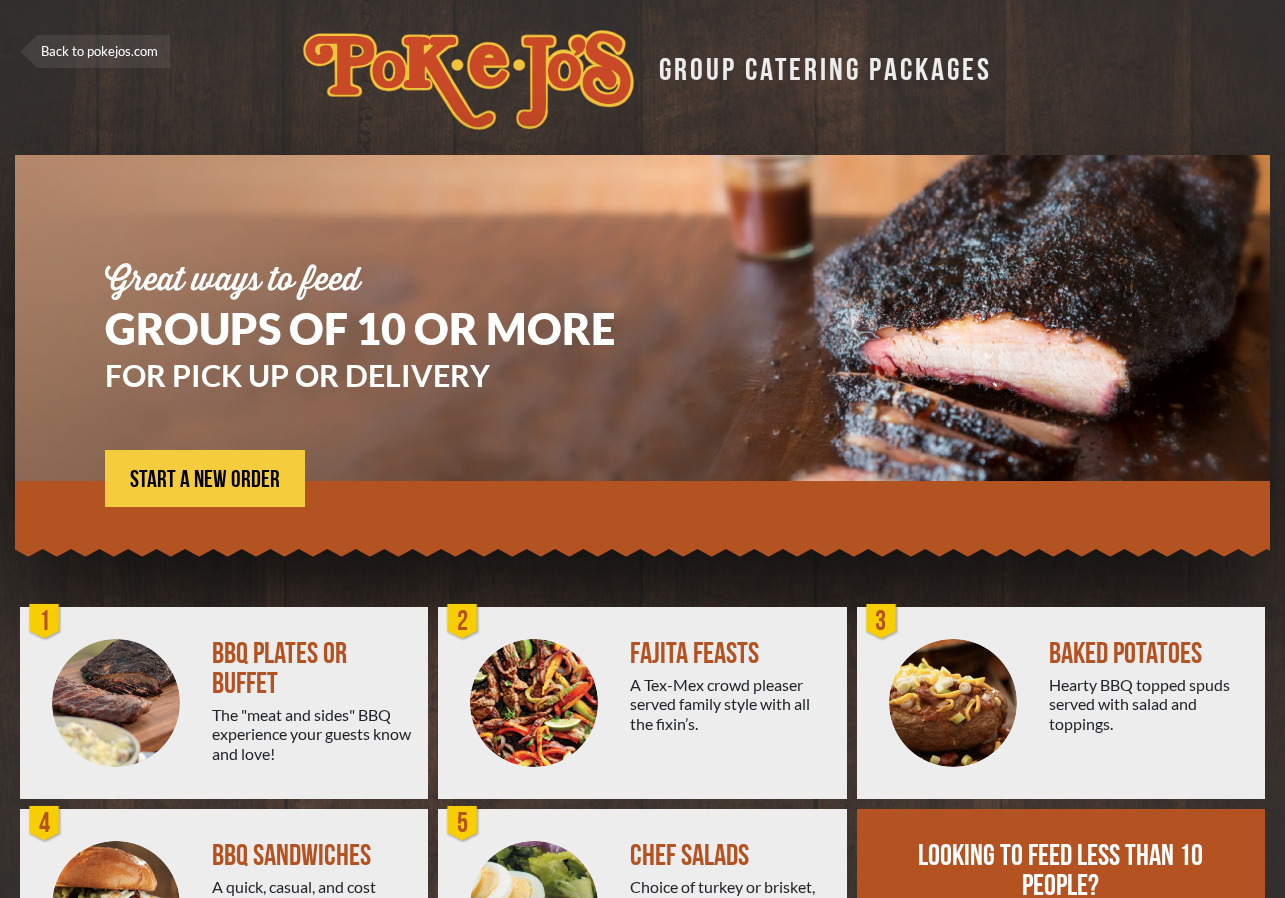 scroll, scrollTop: 155, scrollLeft: 0, axis: vertical 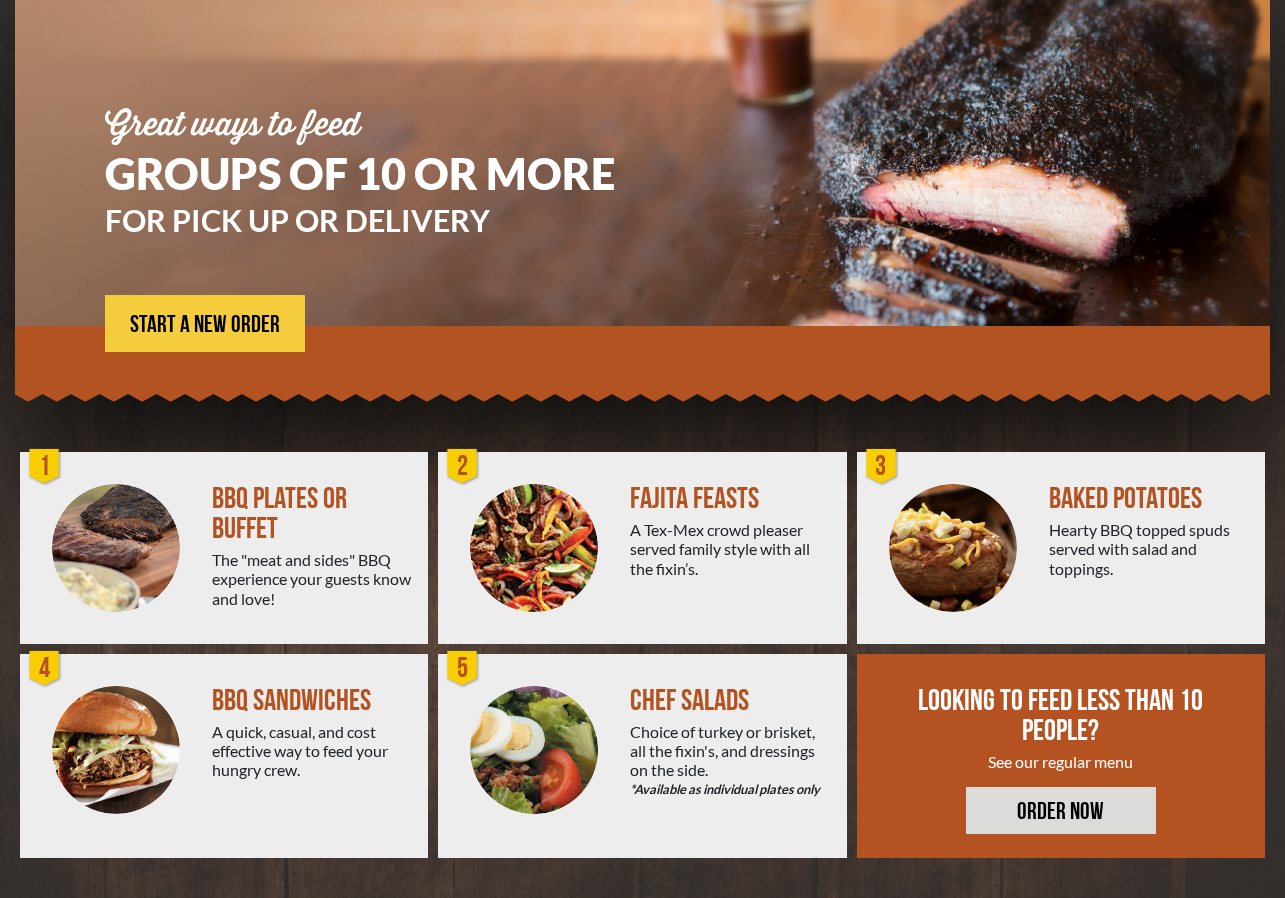click on "BAKED POTATOES" at bounding box center (1149, 499) 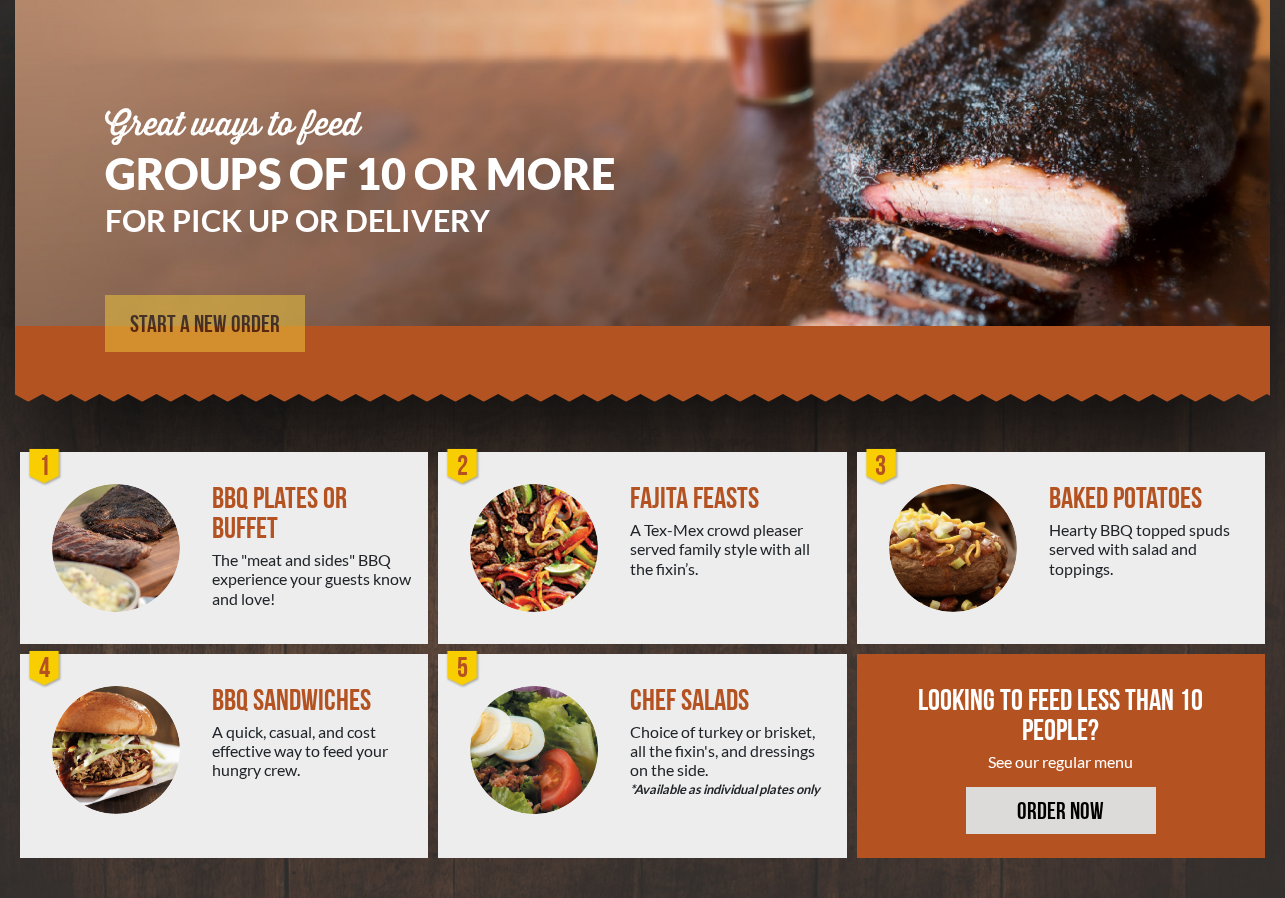 click on "START A NEW ORDER" at bounding box center [205, 325] 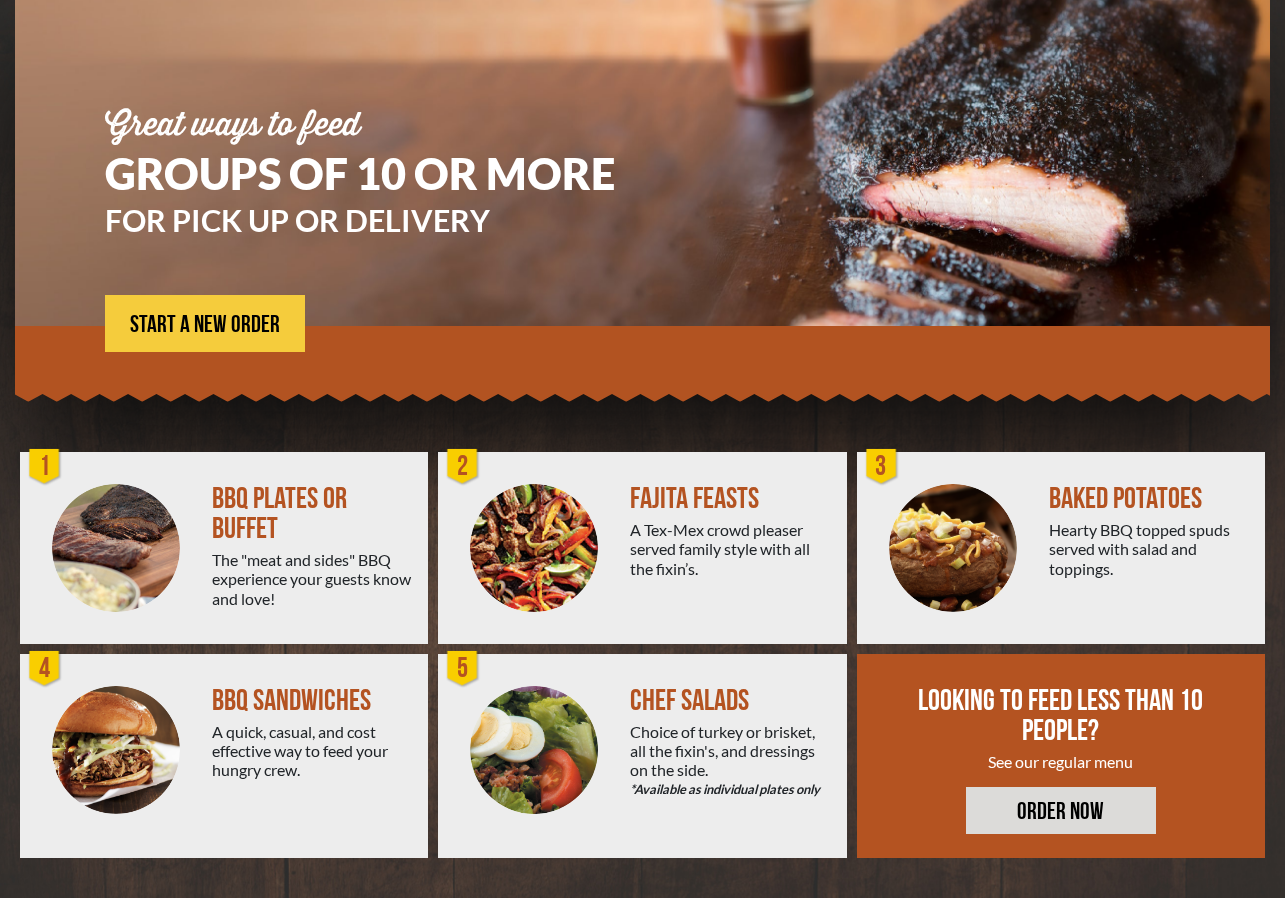 click on "The "meat and sides" BBQ experience your guests know and love!" at bounding box center [312, 579] 